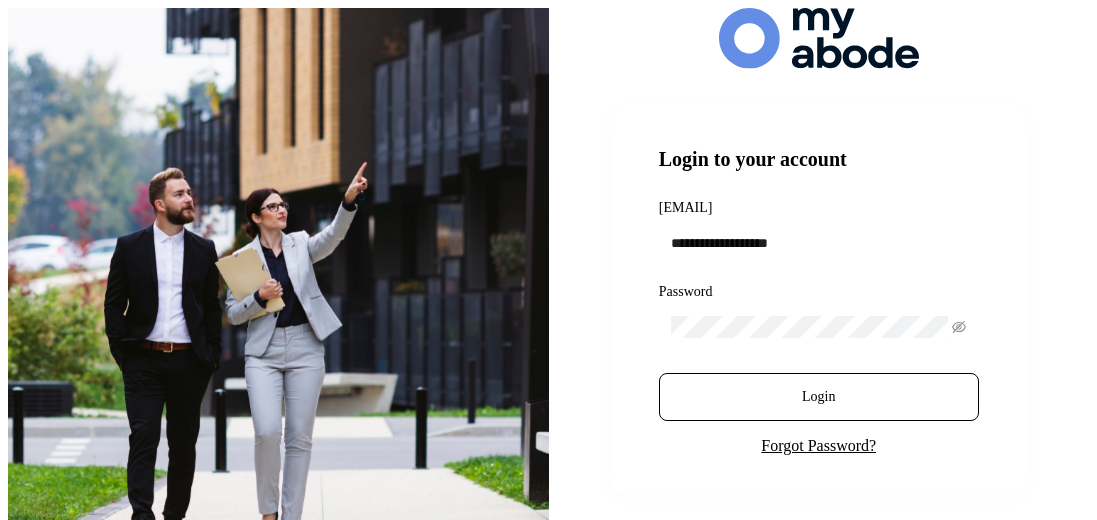 scroll, scrollTop: 0, scrollLeft: 0, axis: both 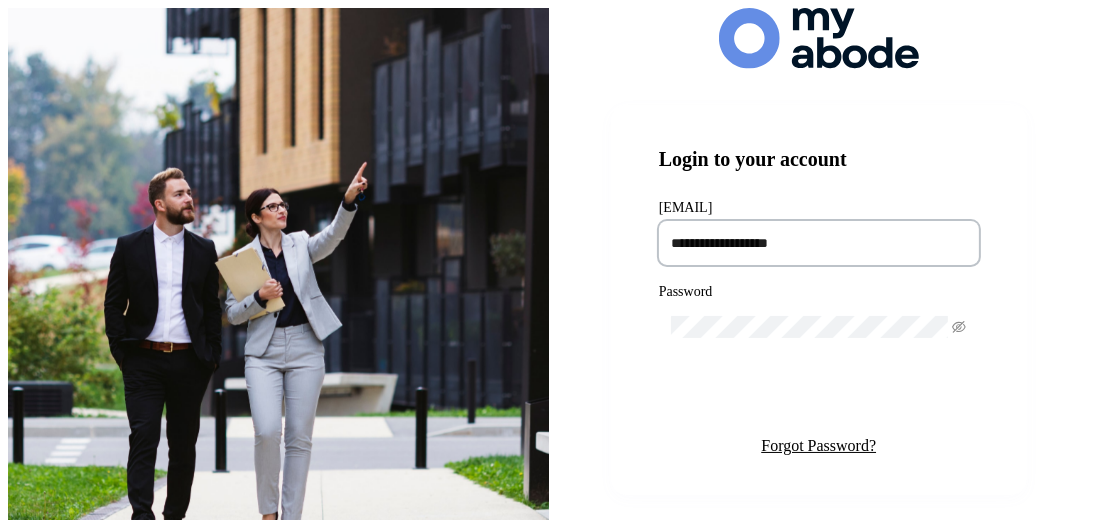 type on "[PASSWORD]" 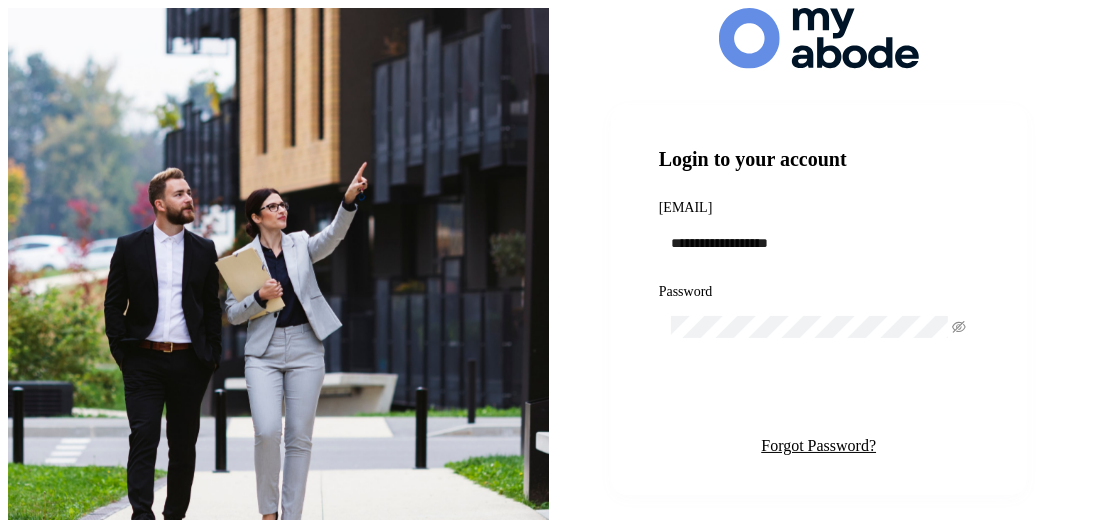 click on "Login" at bounding box center (818, 397) 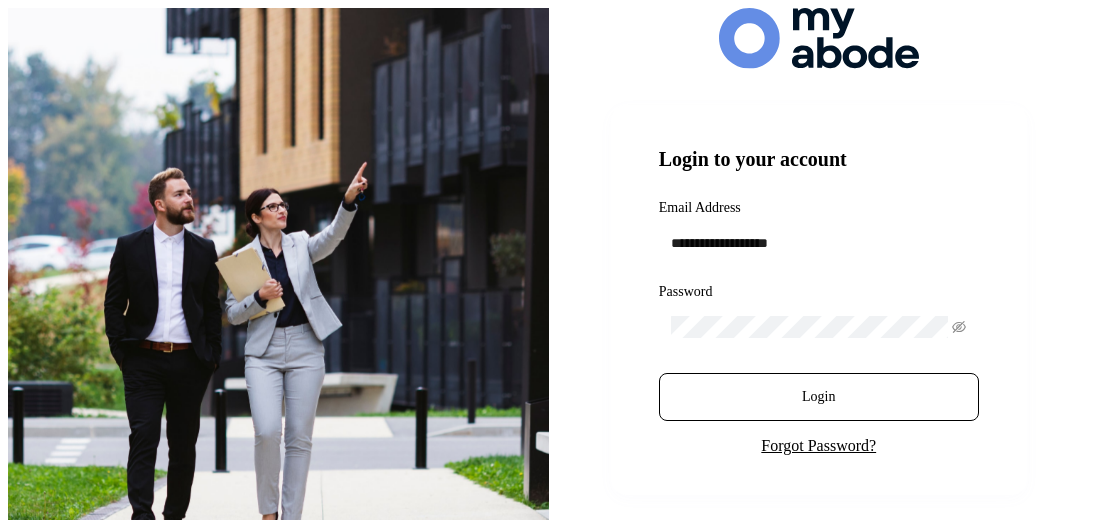 scroll, scrollTop: 0, scrollLeft: 0, axis: both 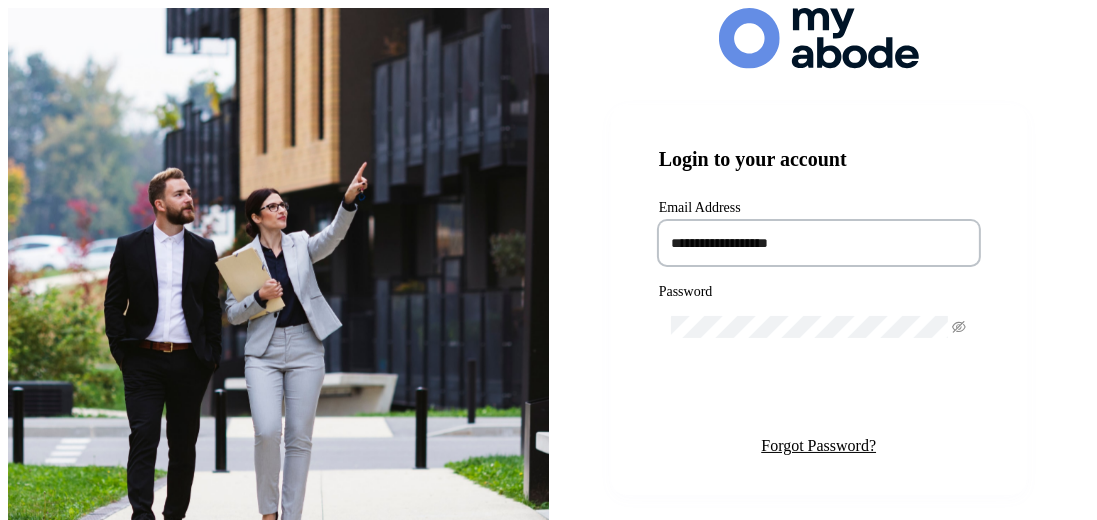 type on "[PASSWORD]" 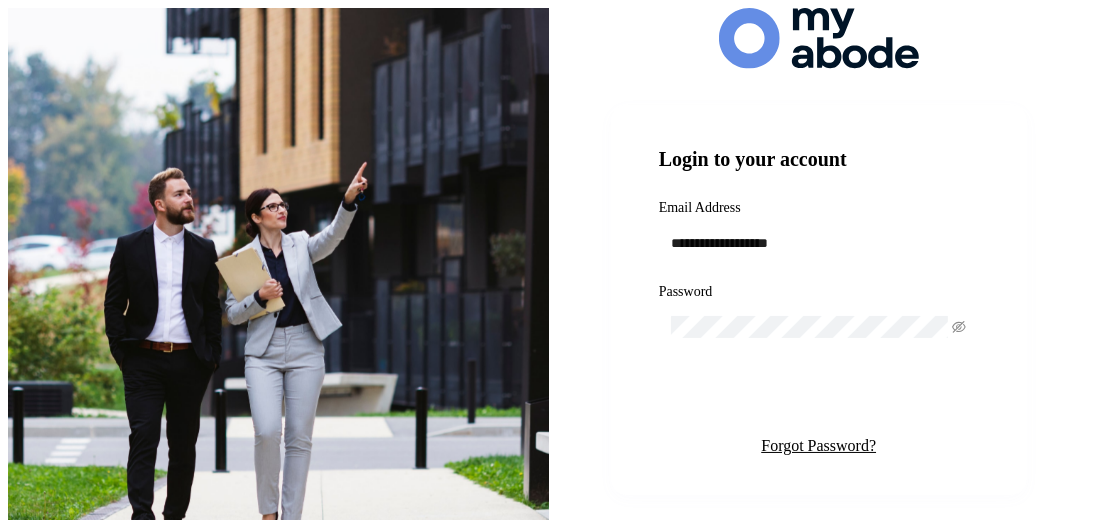 click on "Login" at bounding box center (818, 397) 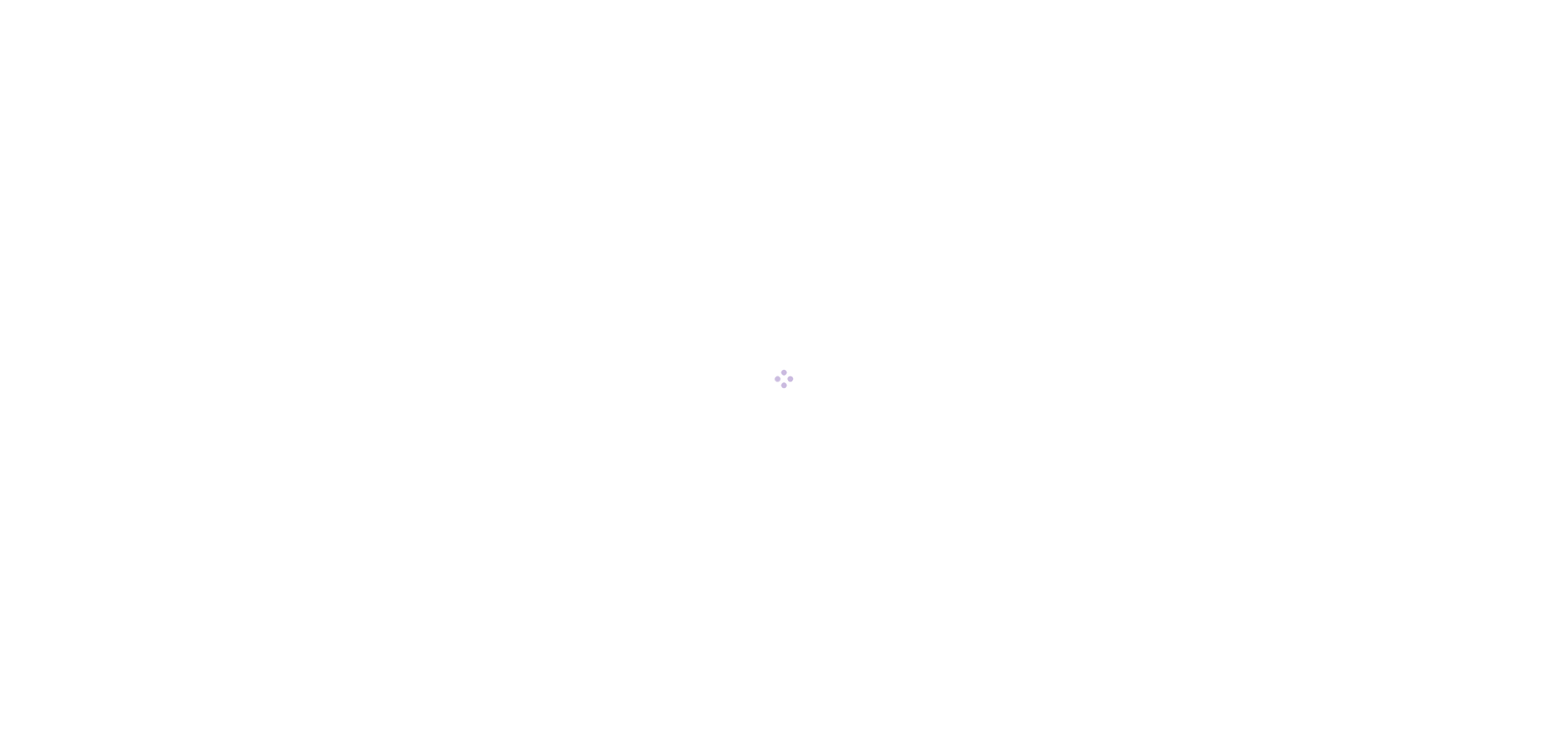scroll, scrollTop: 0, scrollLeft: 0, axis: both 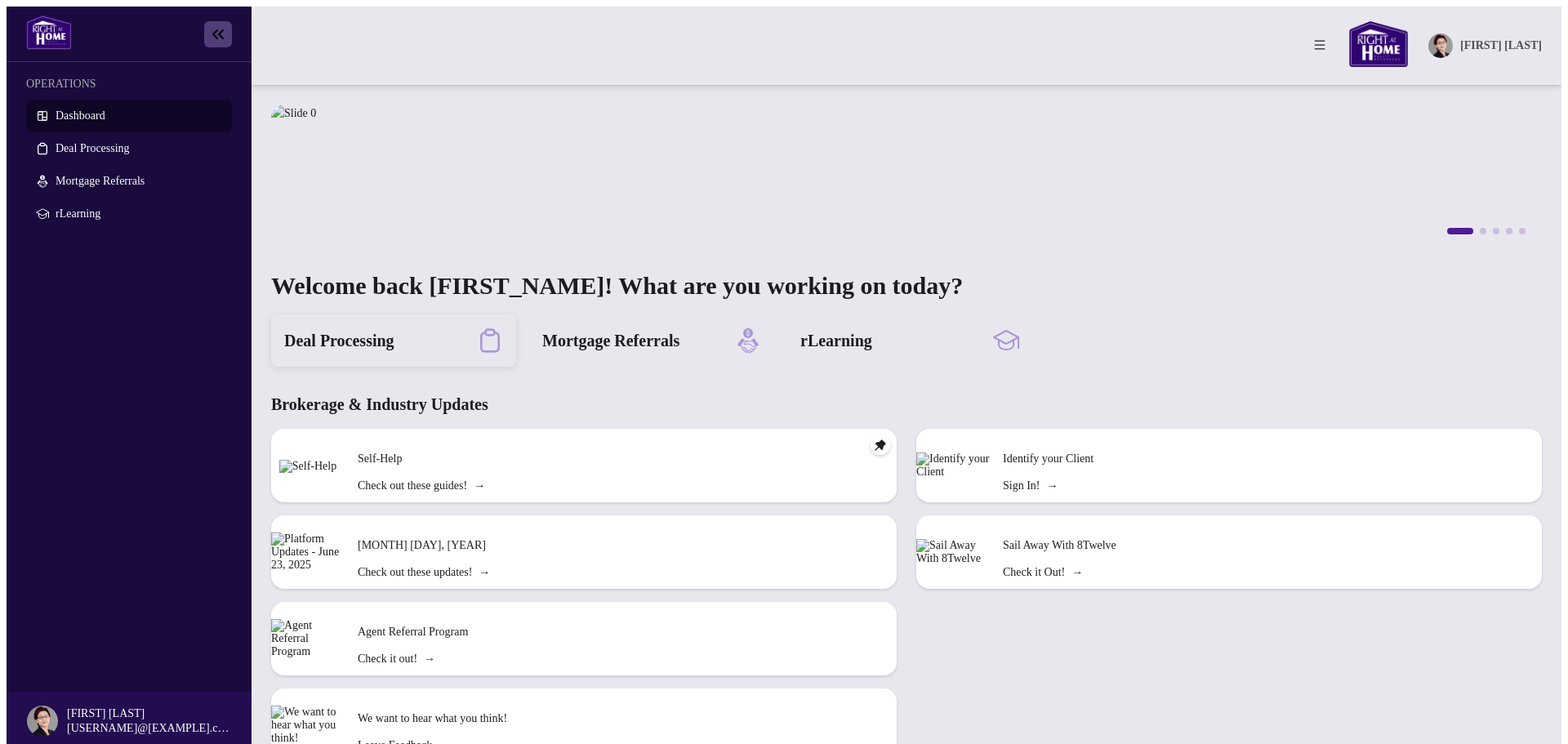 click on "Deal Processing" at bounding box center (339, 341) 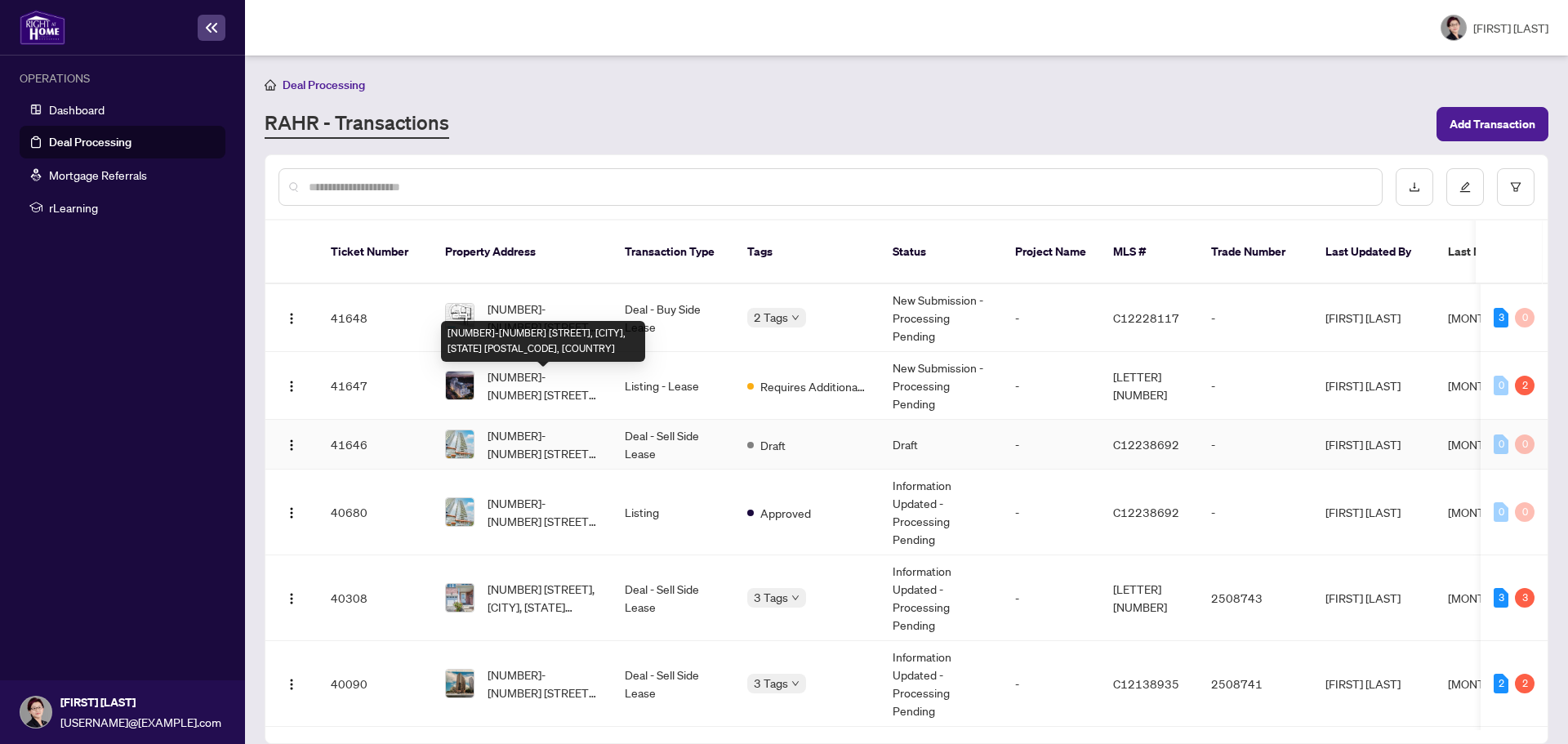 click on "[NUMBER]-[NUMBER] [STREET], [CITY], [STATE] [POSTAL_CODE], [COUNTRY]" at bounding box center [543, 444] 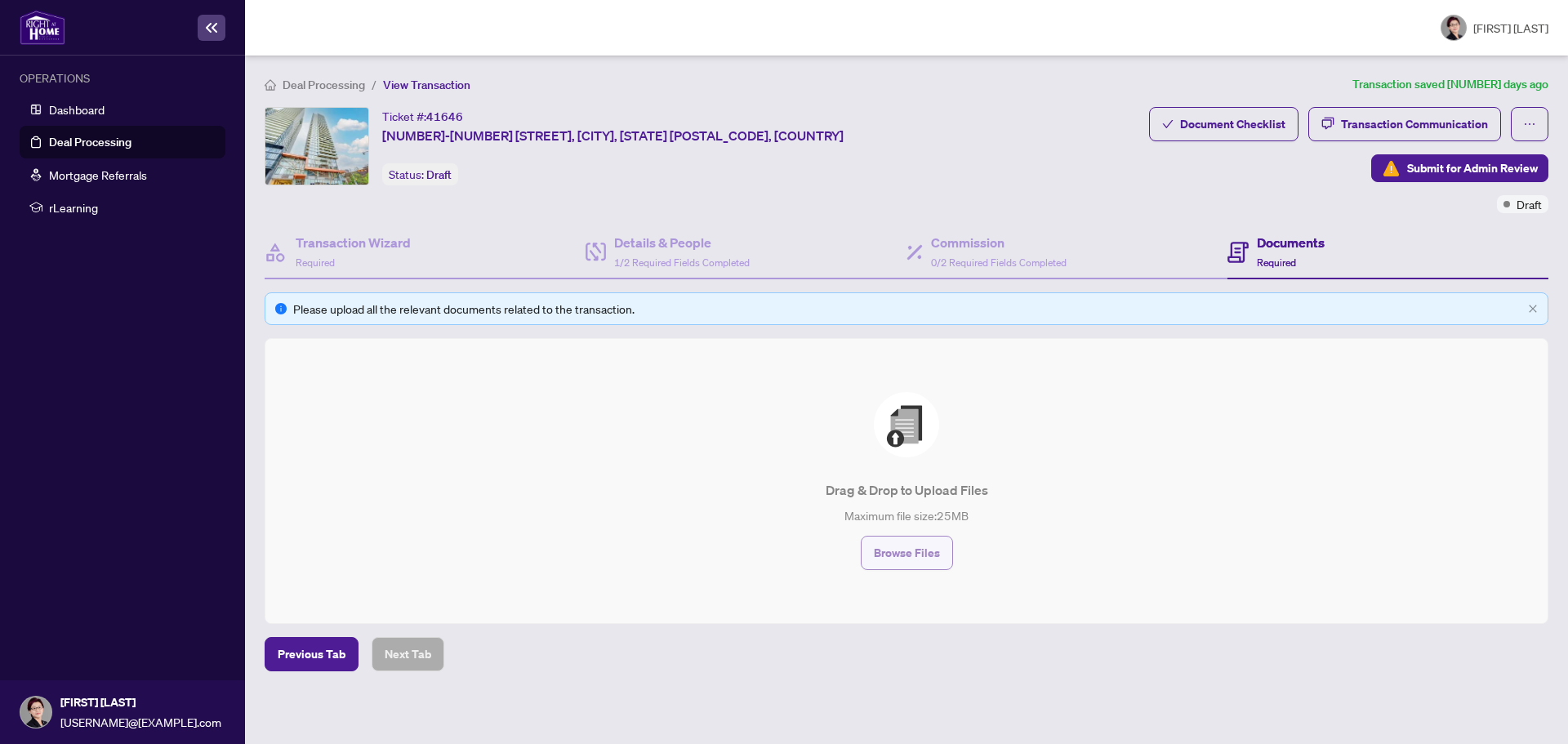 click on "Browse Files" at bounding box center [906, 553] 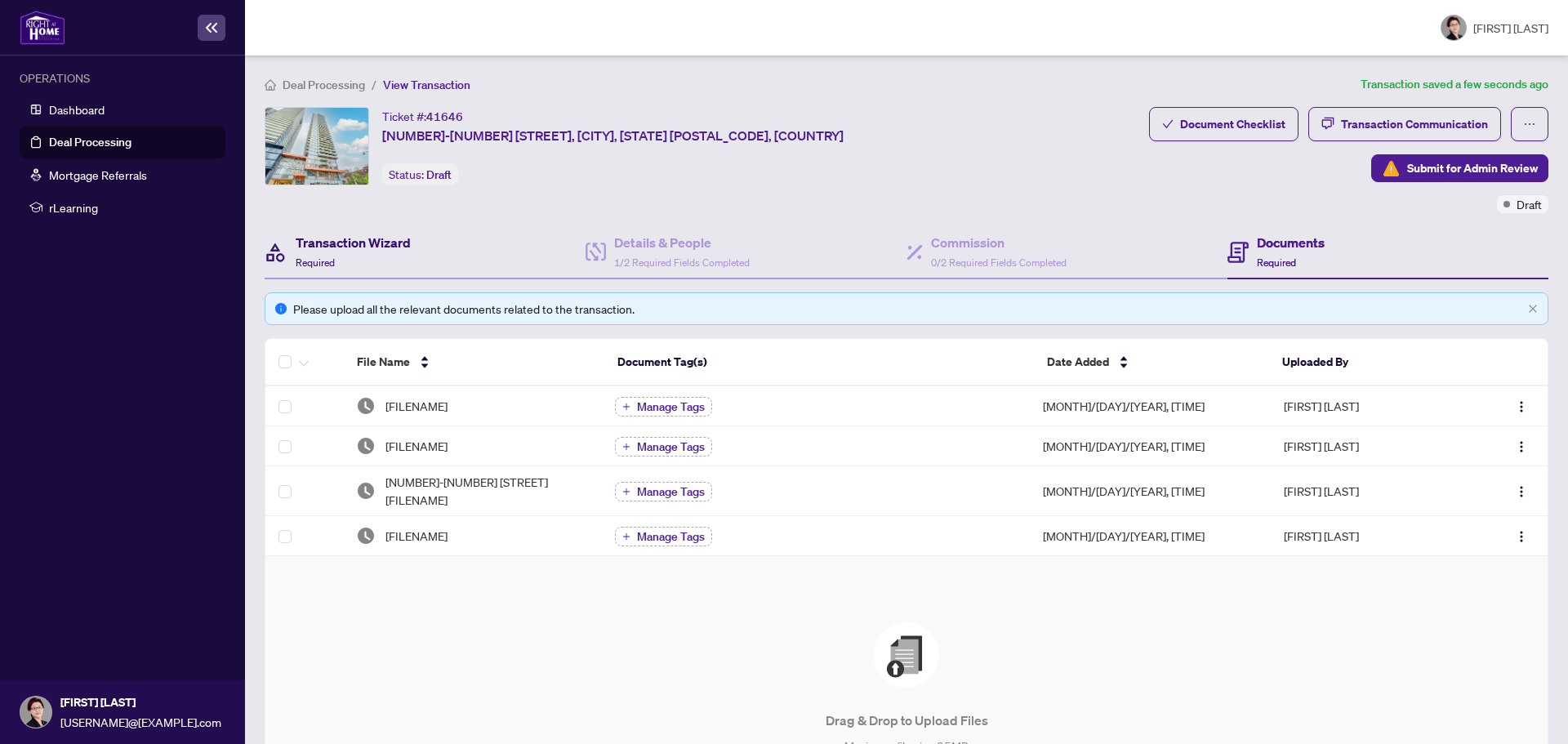 click on "Transaction Wizard" at bounding box center (353, 243) 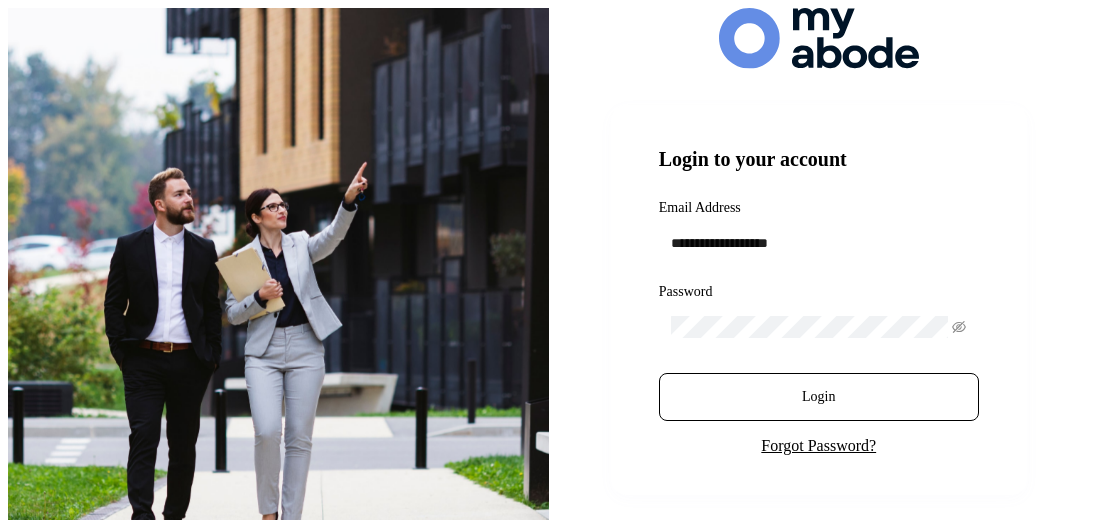 scroll, scrollTop: 0, scrollLeft: 0, axis: both 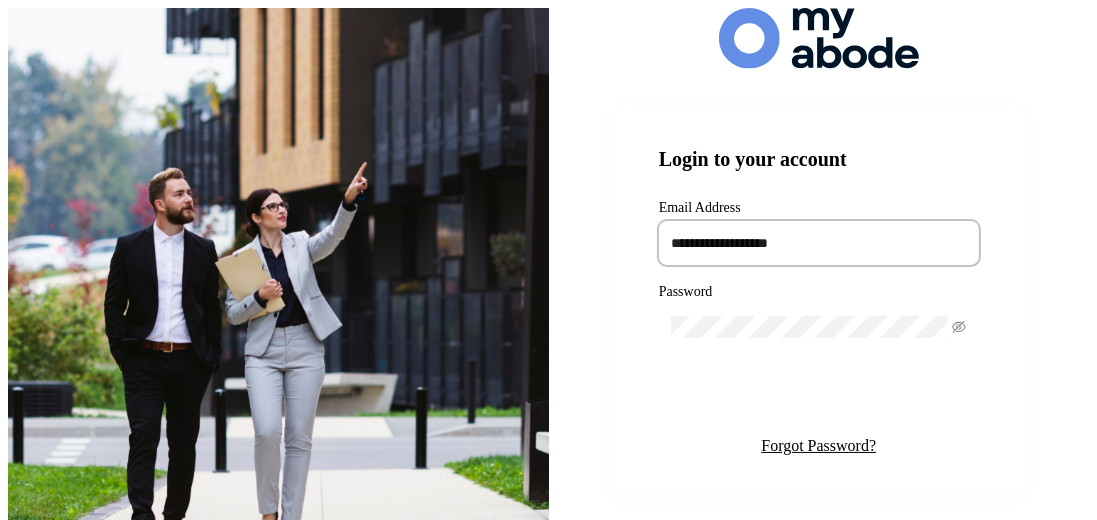 type on "[PASSWORD]" 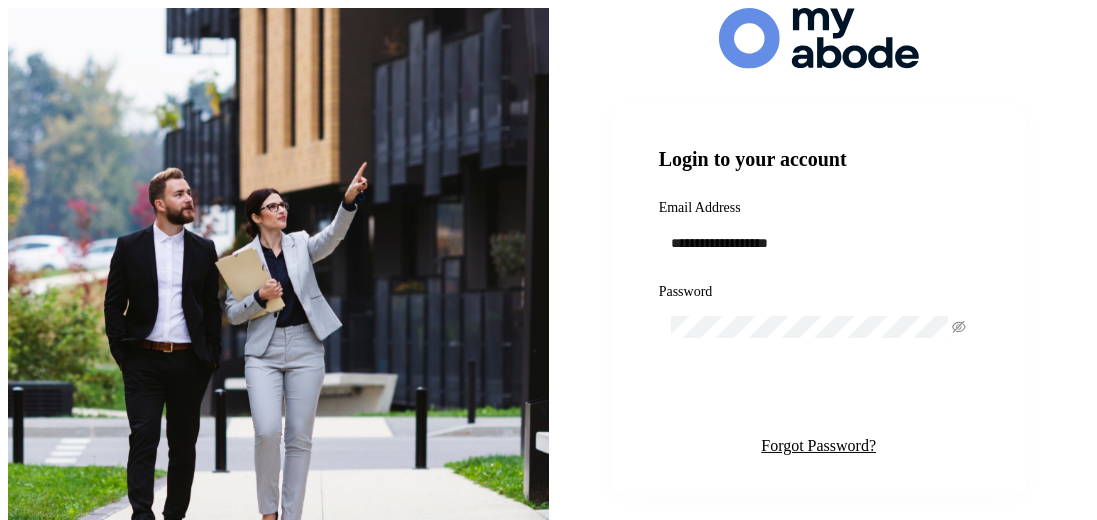 click on "Login" at bounding box center [818, 397] 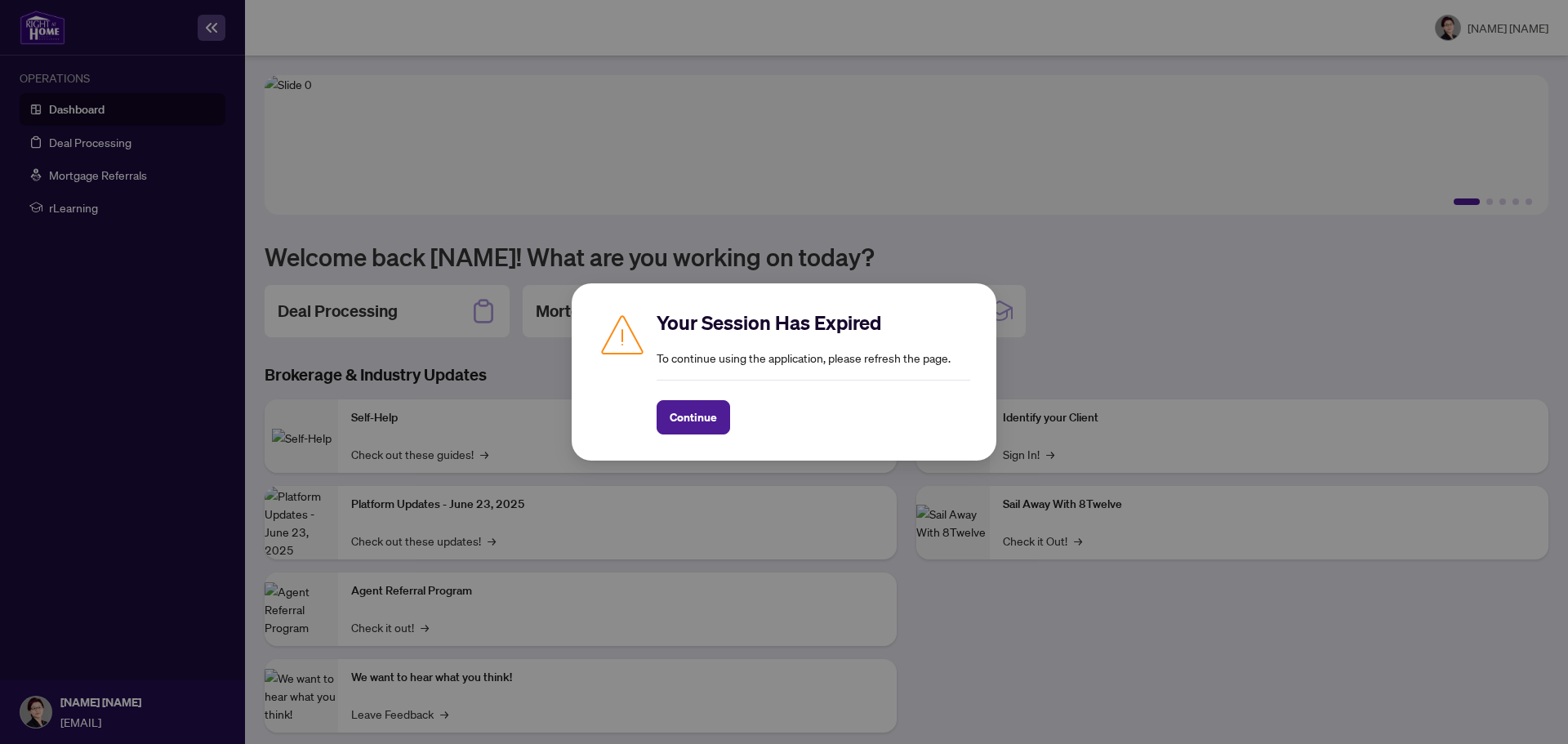 scroll, scrollTop: 0, scrollLeft: 0, axis: both 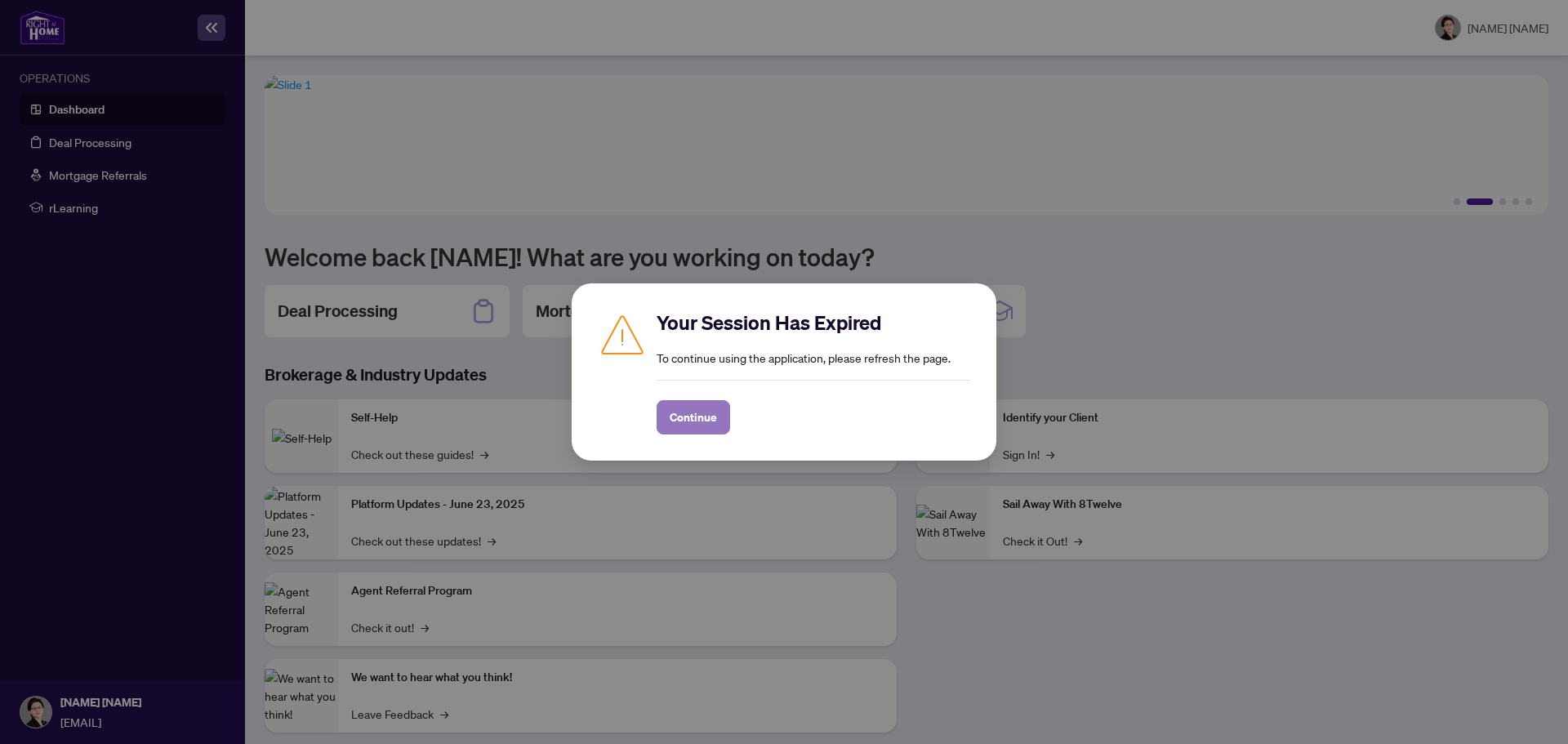 click on "Continue" at bounding box center (693, 417) 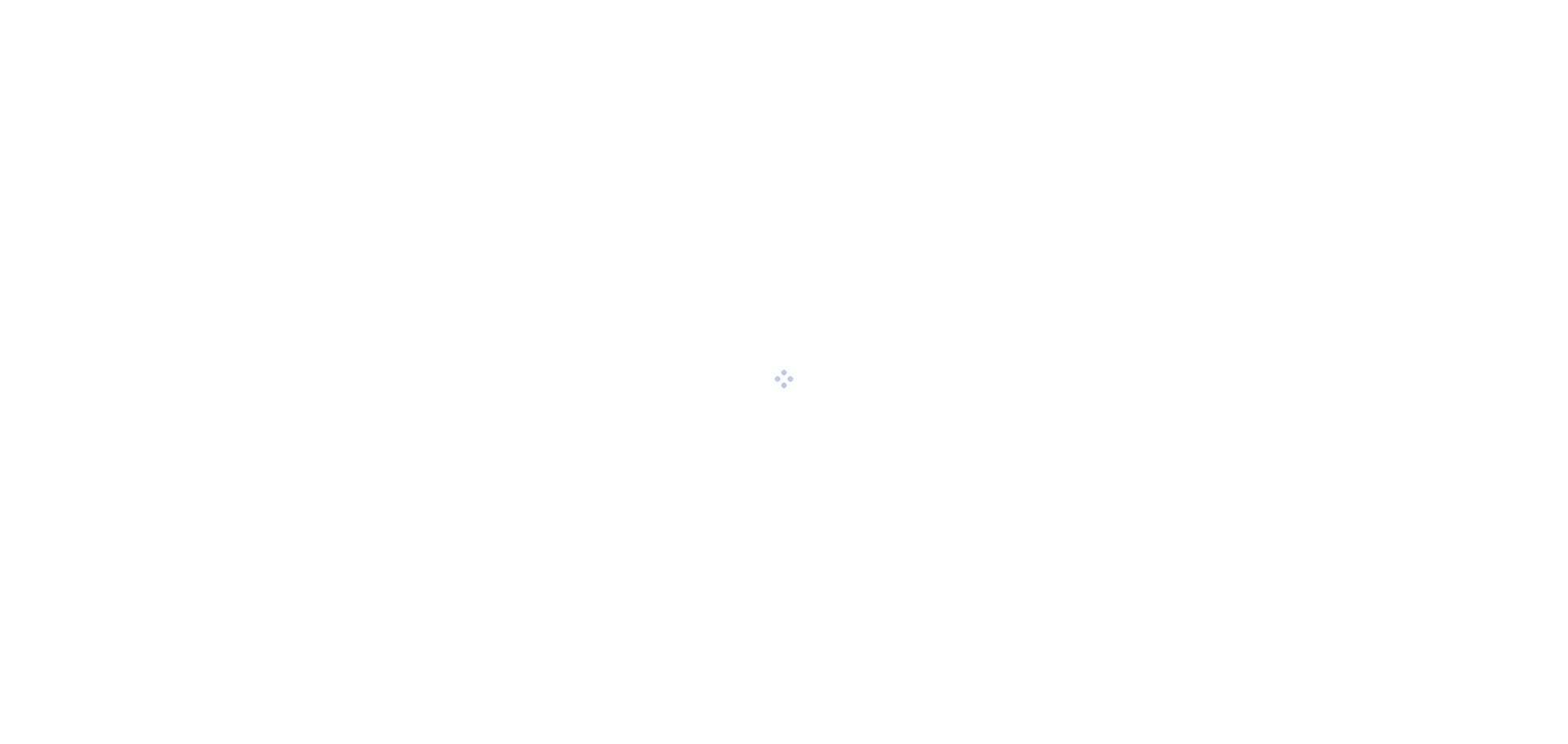 scroll, scrollTop: 0, scrollLeft: 0, axis: both 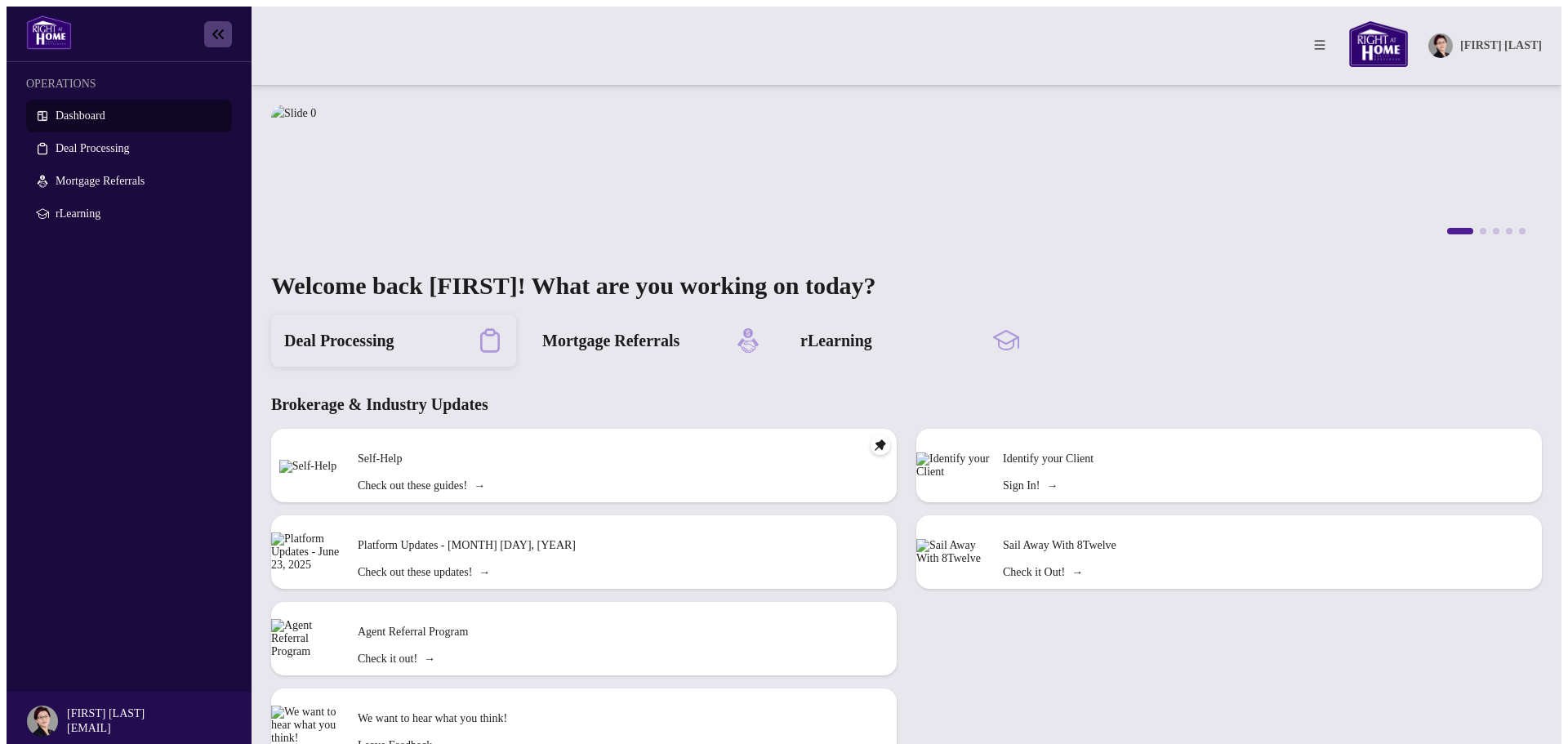click on "Deal Processing" at bounding box center (339, 341) 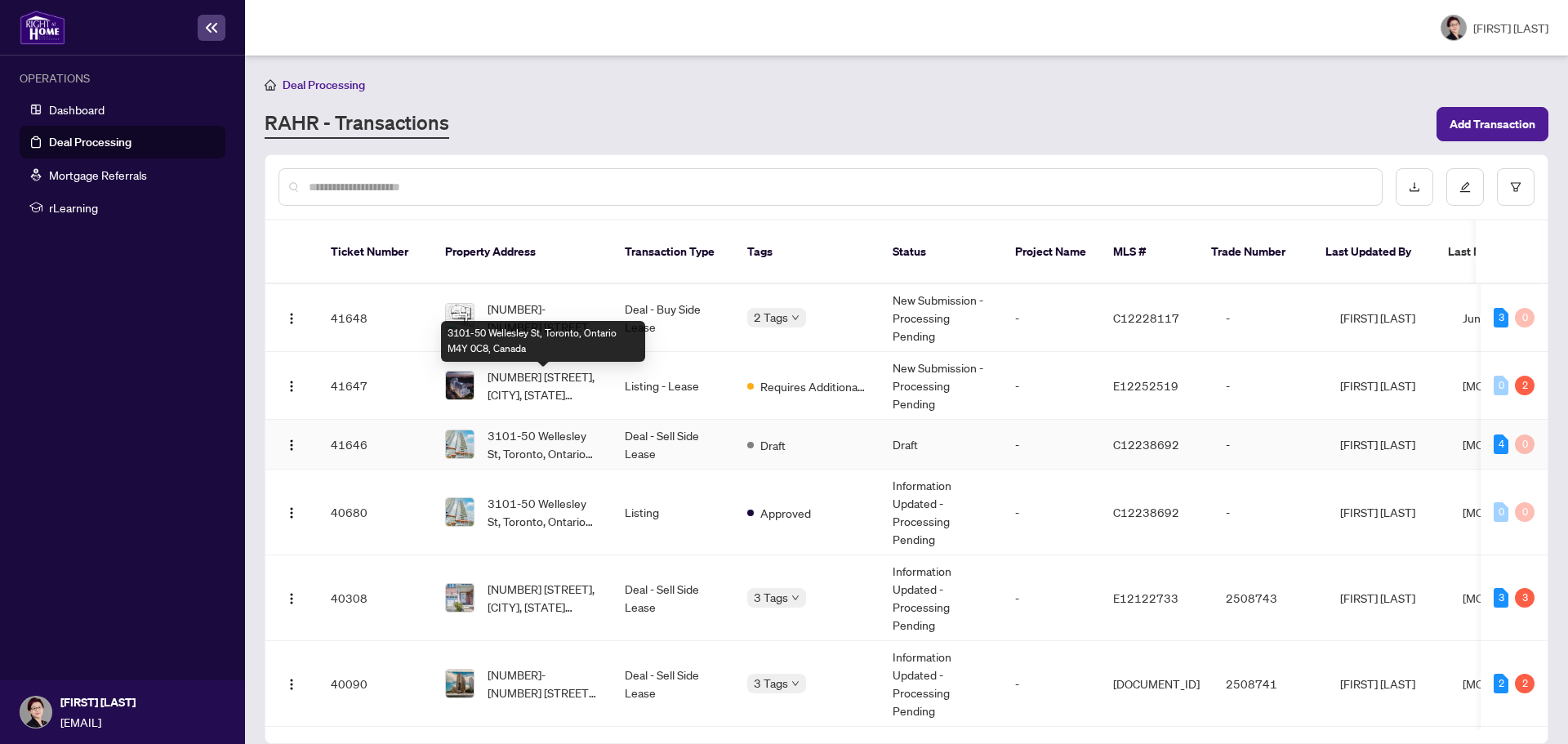 click on "[NUMBER]-[NUMBER] [STREET], [CITY], [STATE] [POSTAL_CODE], [COUNTRY]" at bounding box center [543, 444] 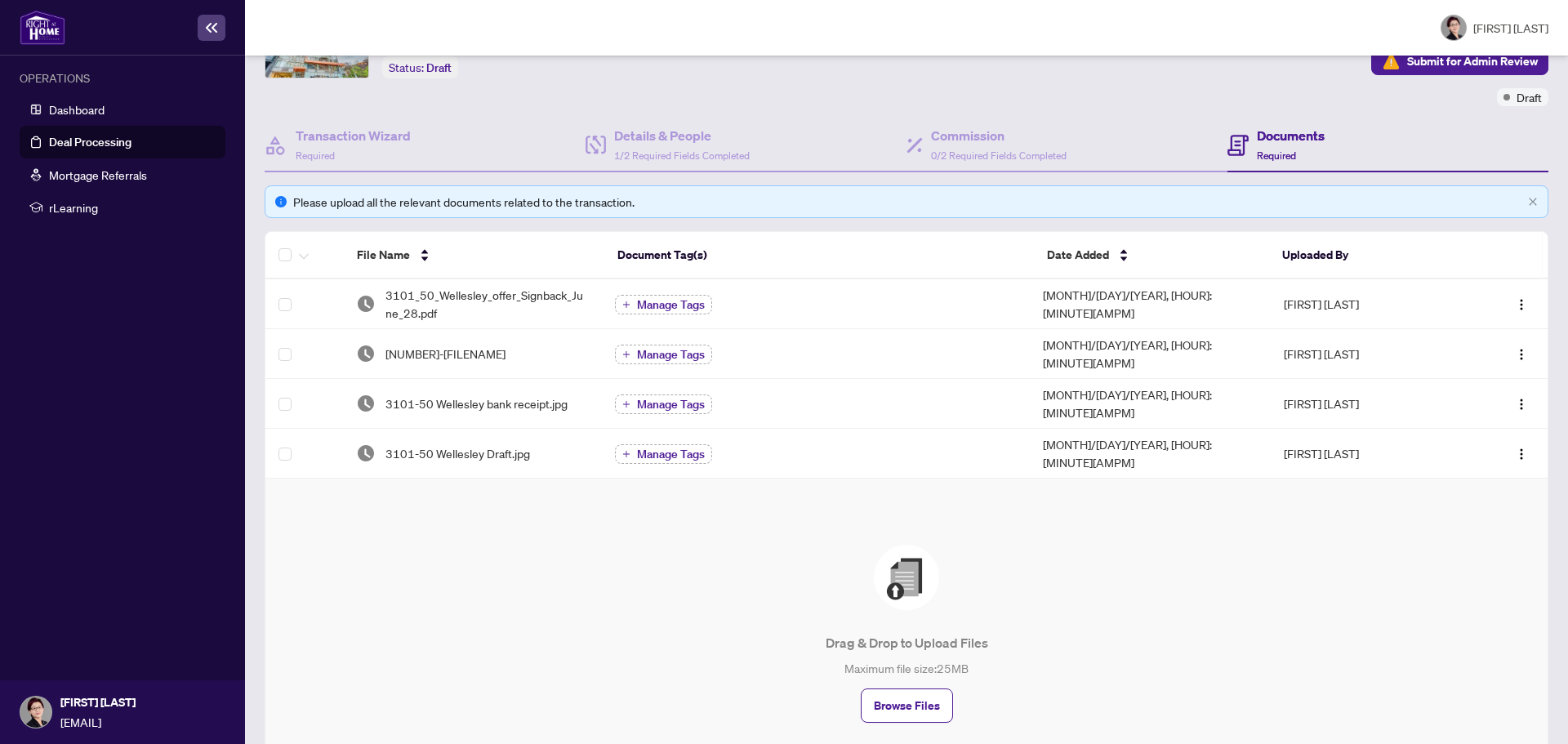 scroll, scrollTop: 119, scrollLeft: 0, axis: vertical 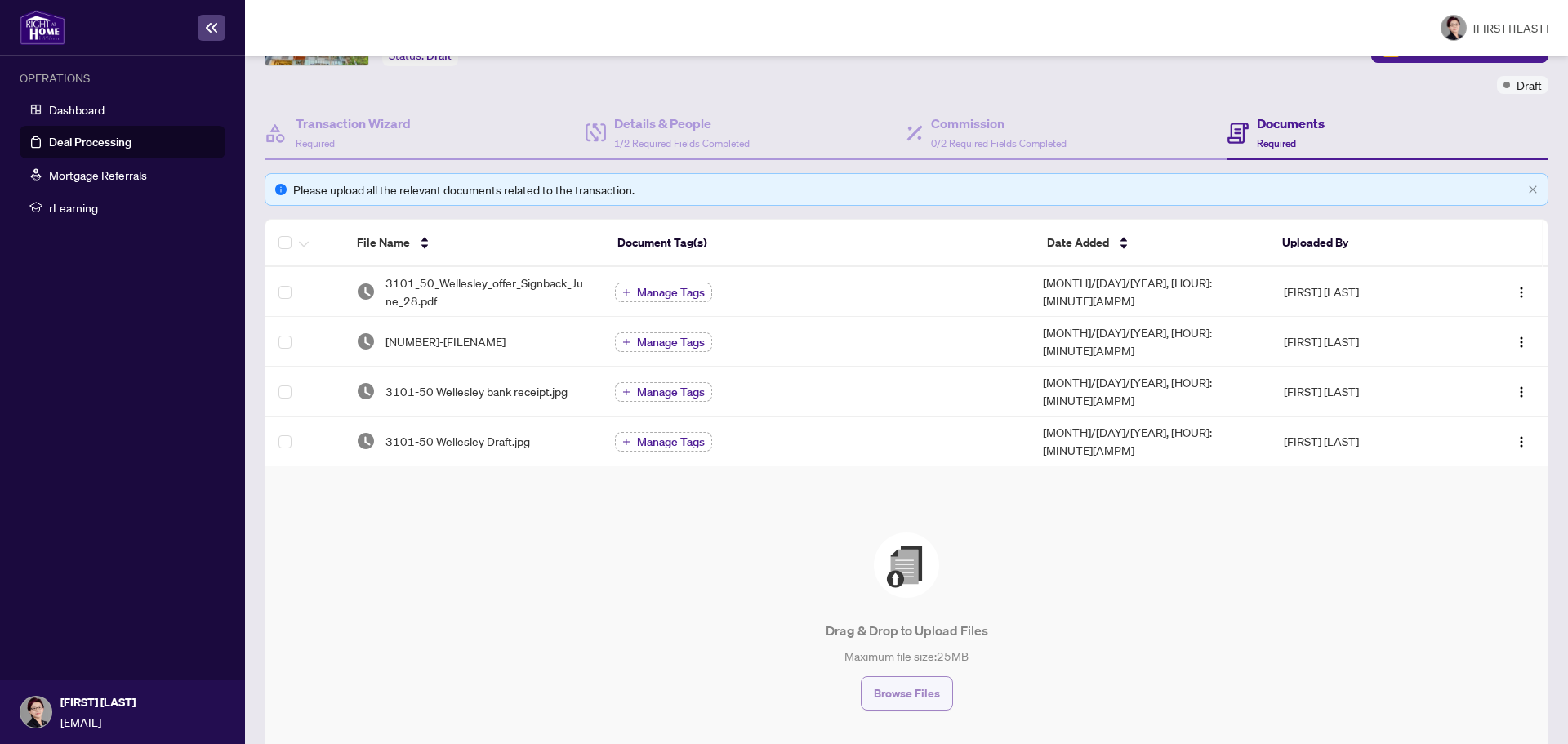 click on "Browse Files" at bounding box center (906, 693) 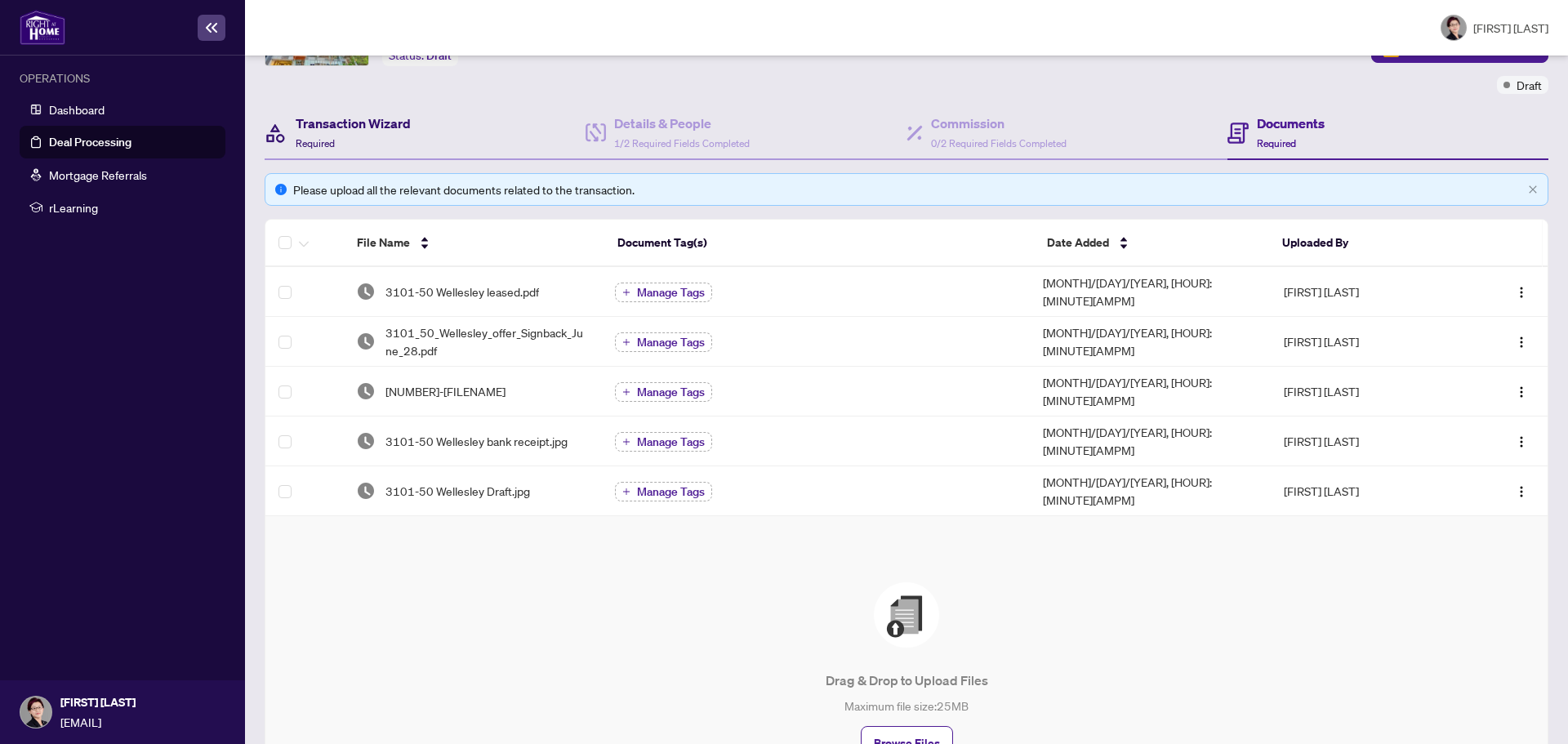 click on "Transaction Wizard" at bounding box center (353, 123) 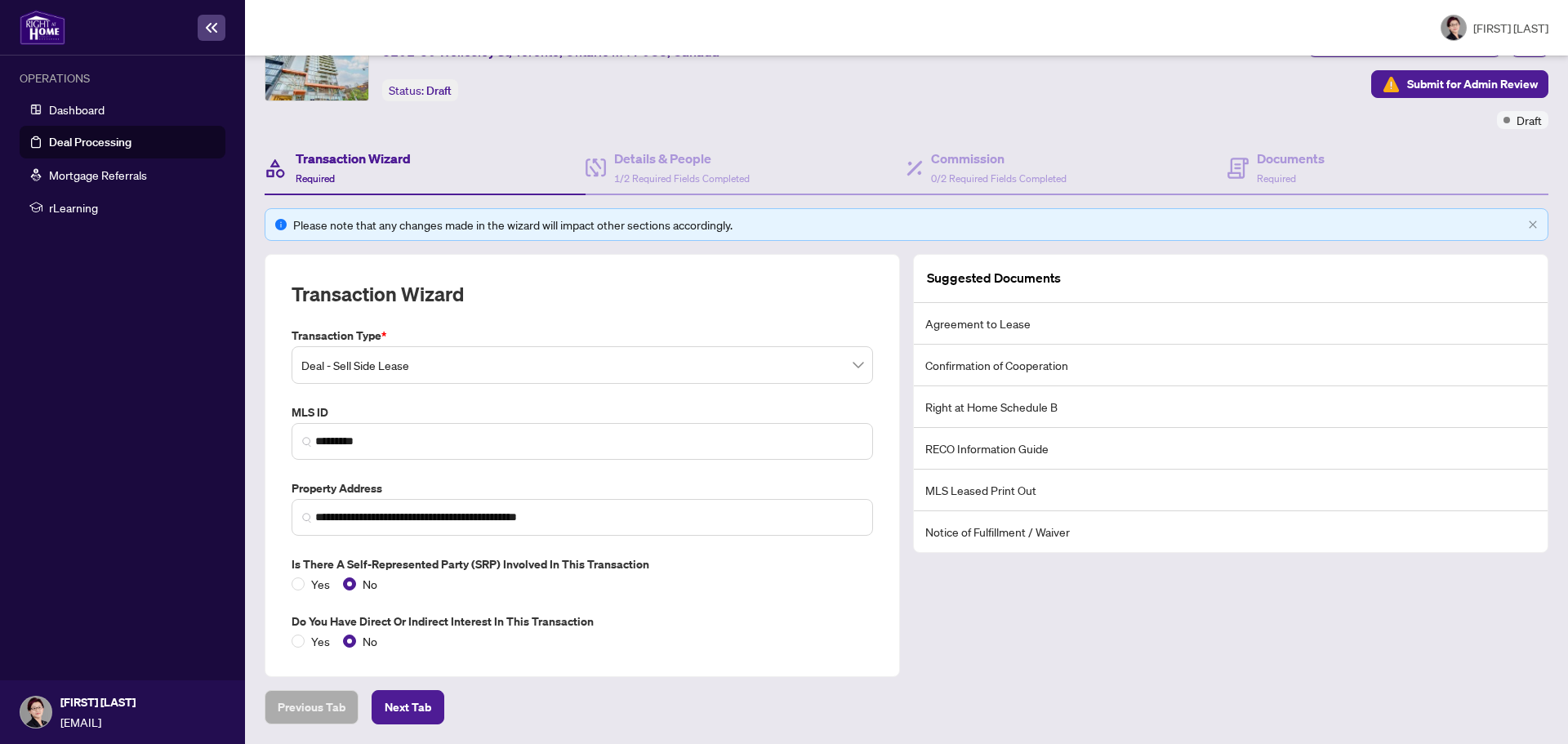 scroll, scrollTop: 82, scrollLeft: 0, axis: vertical 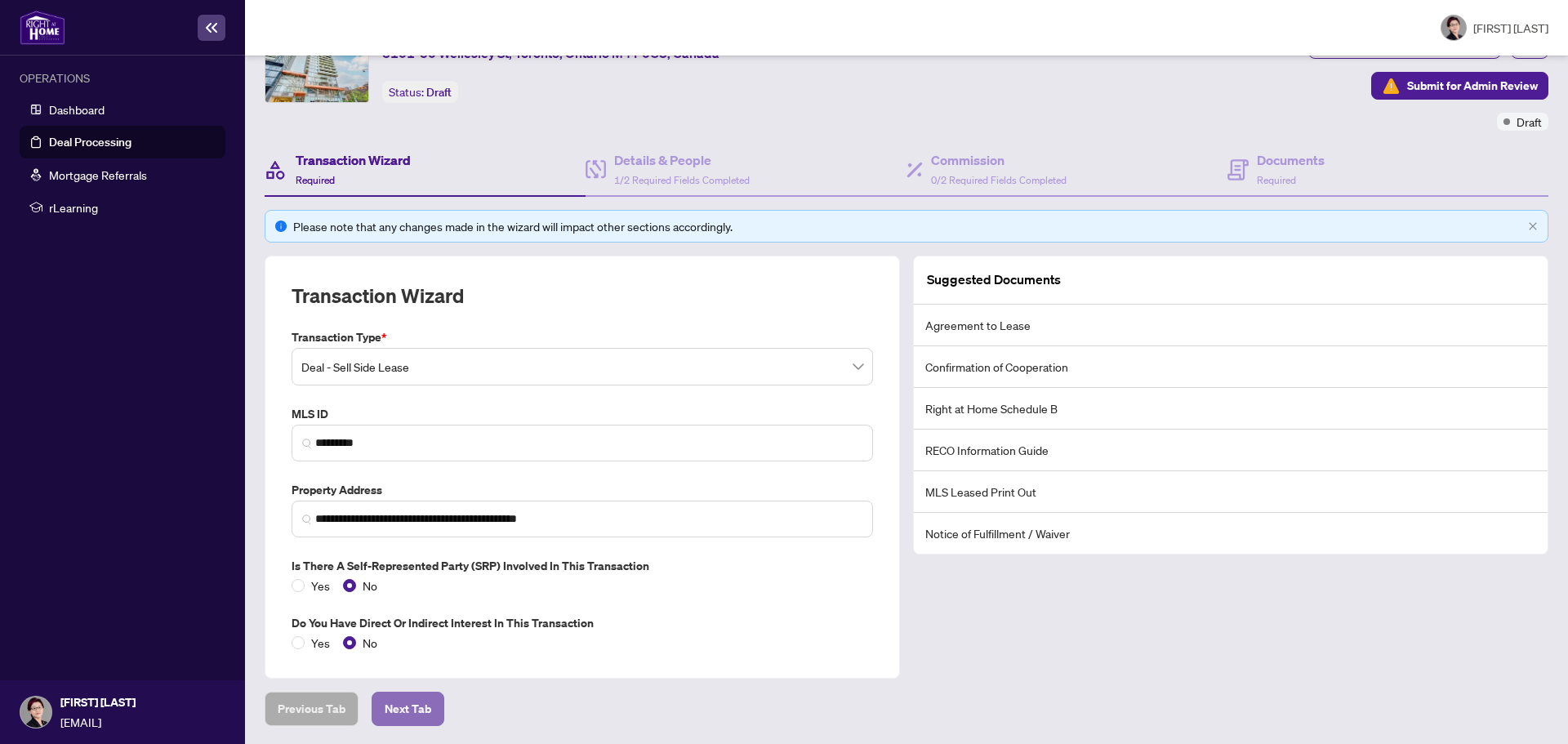 click on "Next Tab" at bounding box center (311, 709) 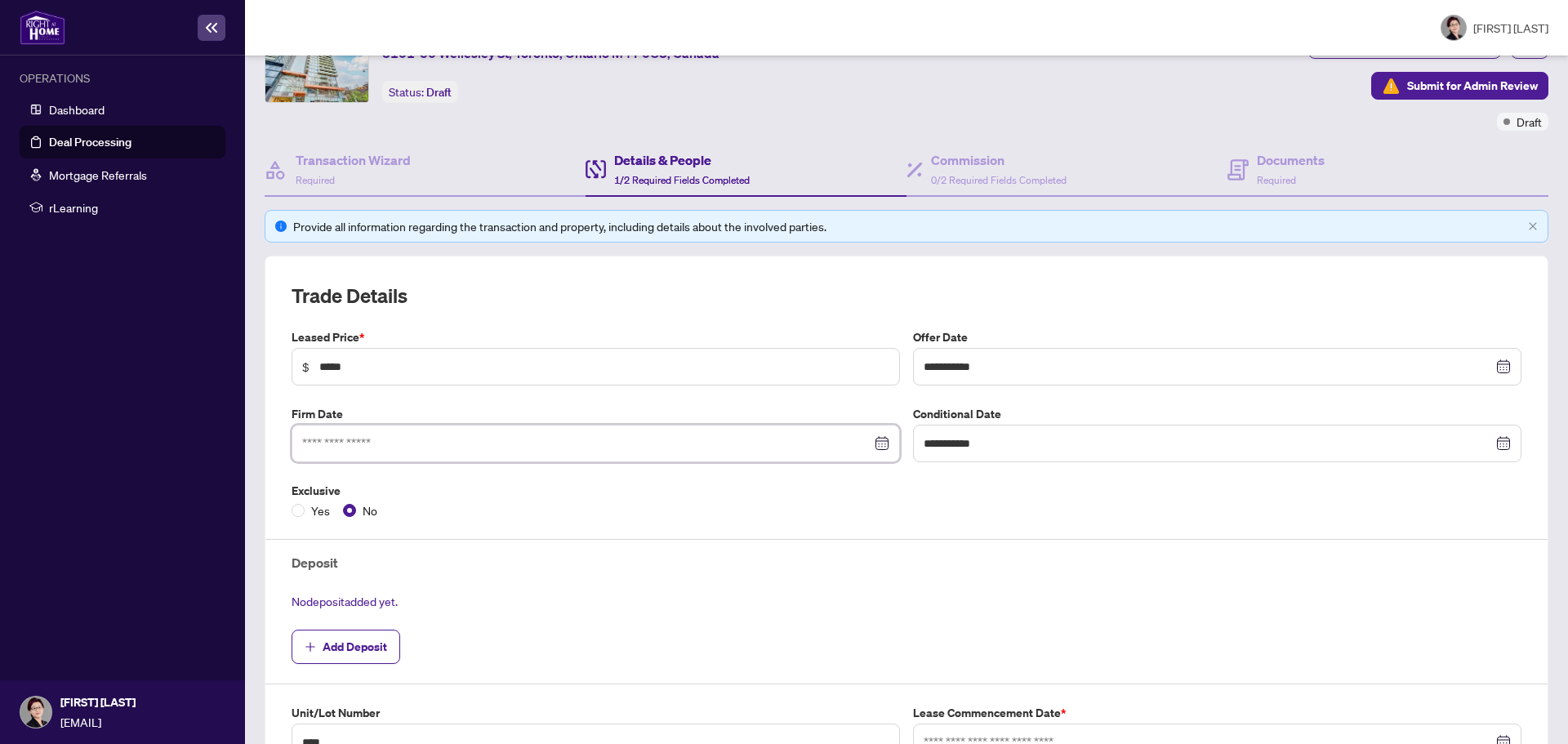 click at bounding box center (586, 443) 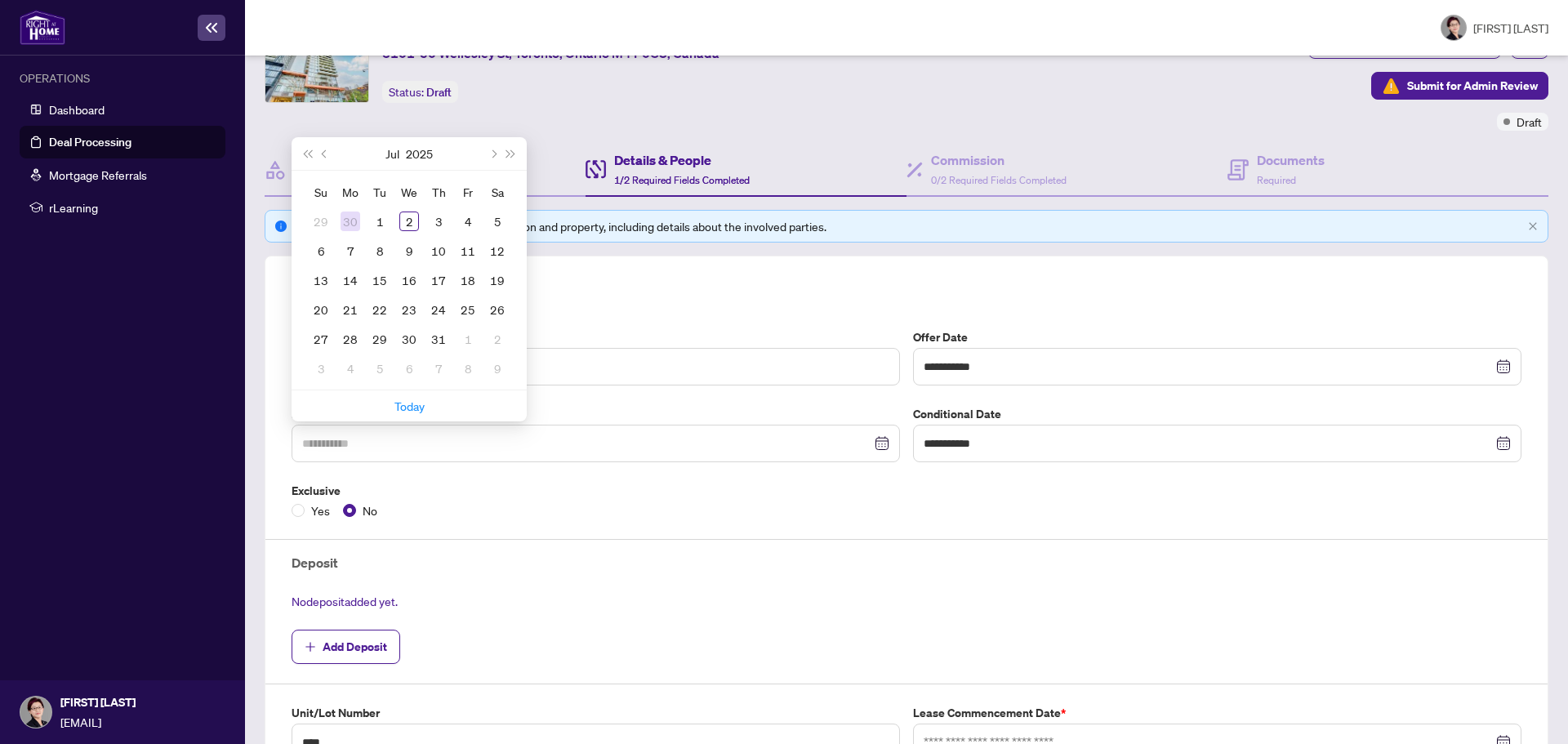 click on "30" at bounding box center [350, 221] 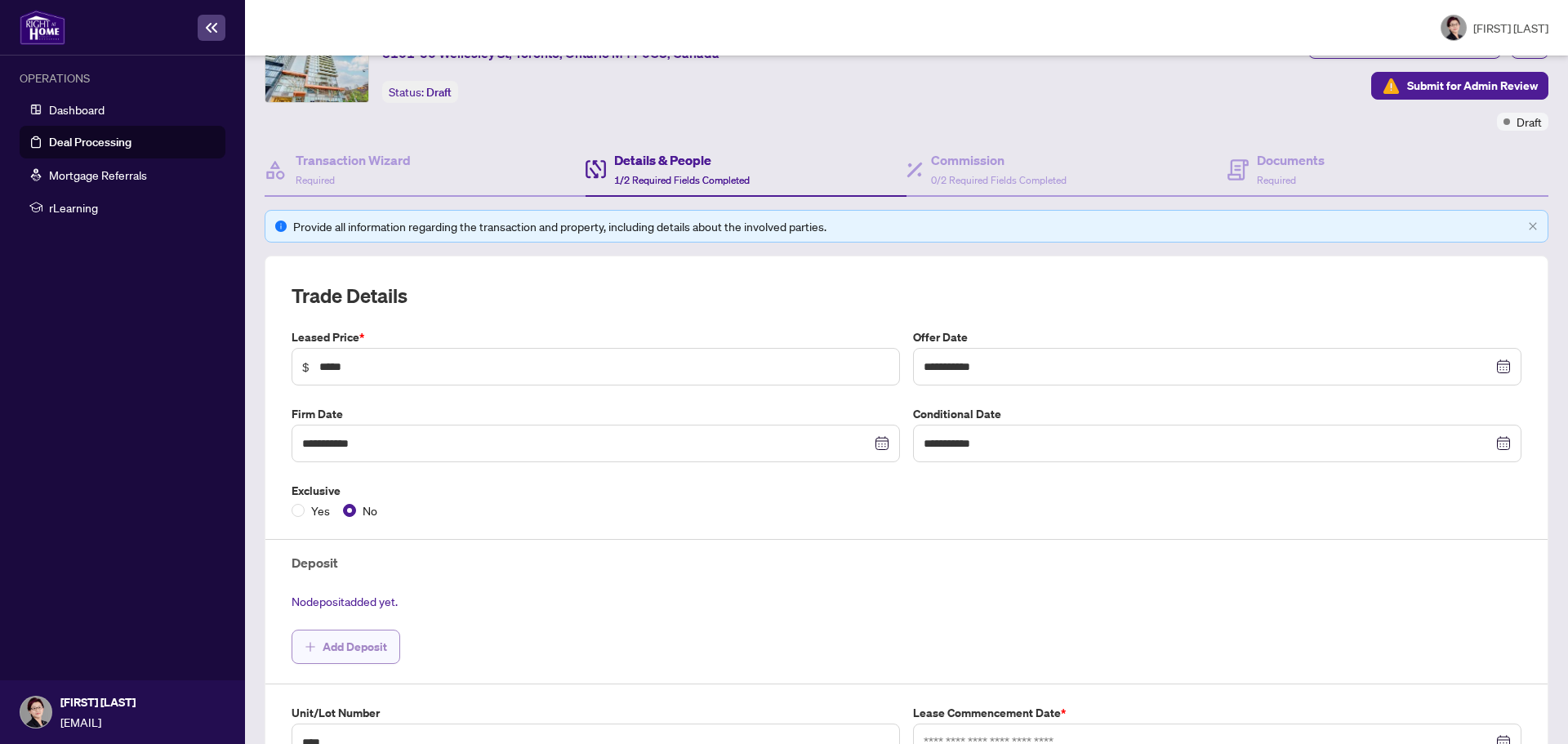 click on "Add Deposit" at bounding box center [354, 647] 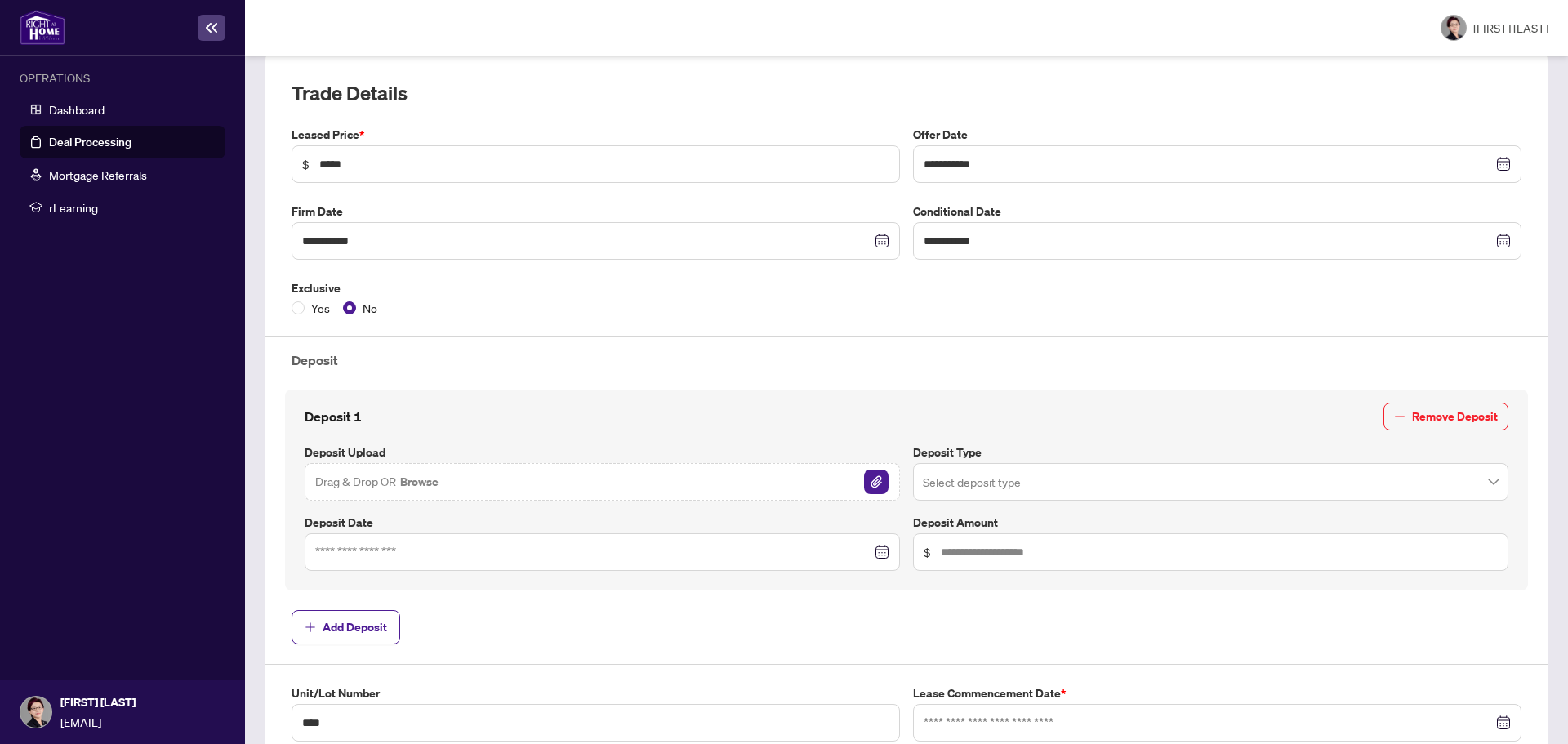 scroll, scrollTop: 287, scrollLeft: 0, axis: vertical 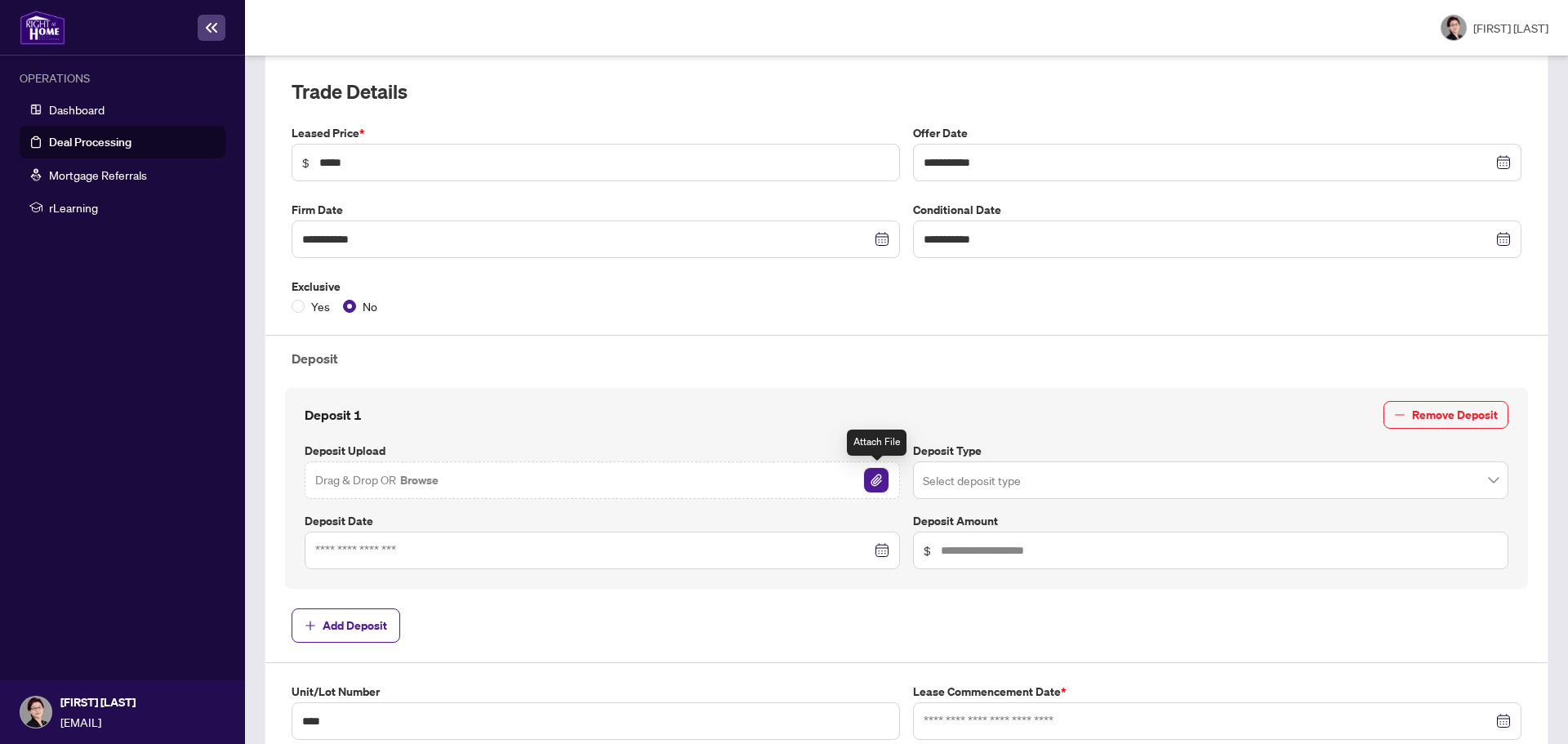 click at bounding box center (876, 480) 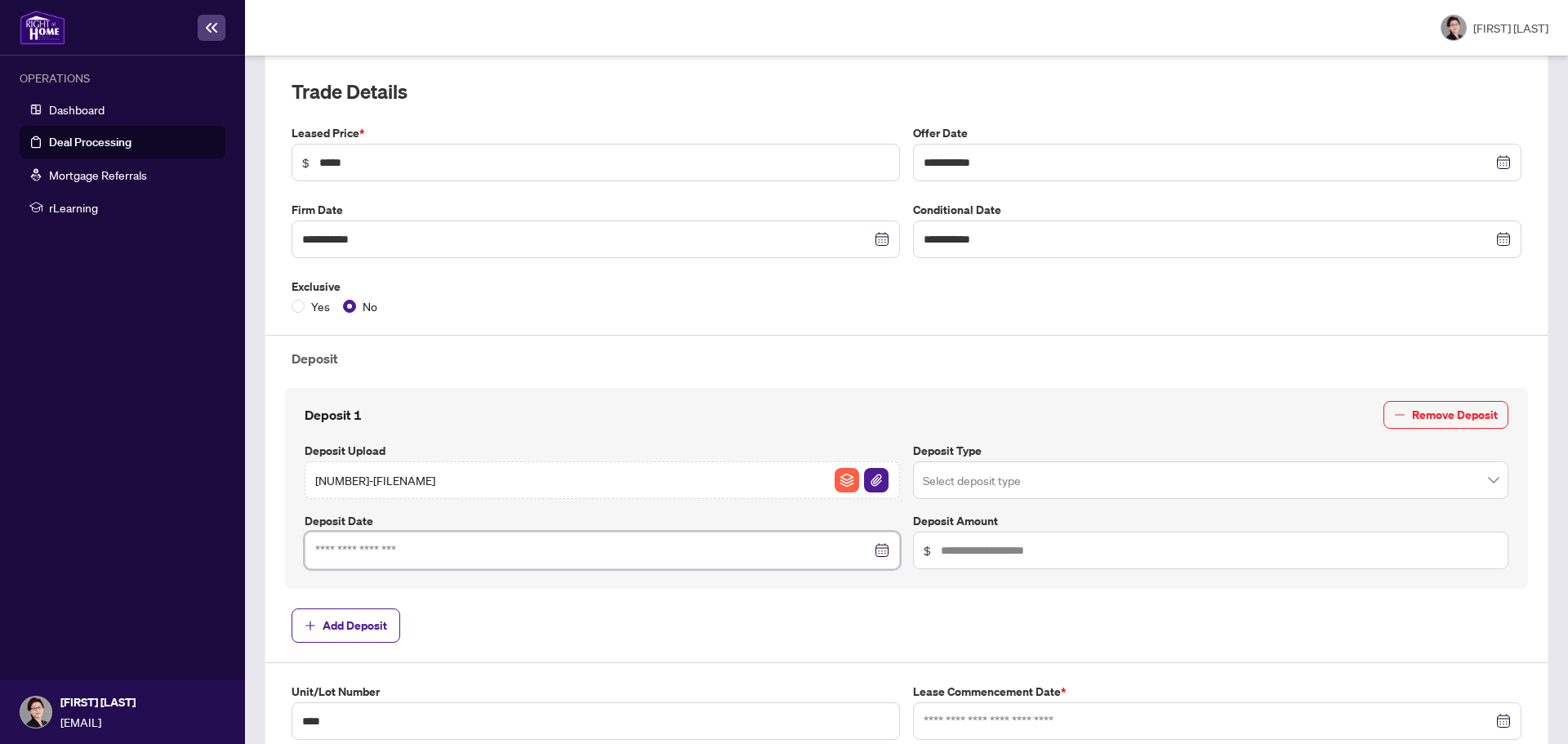 click at bounding box center [593, 550] 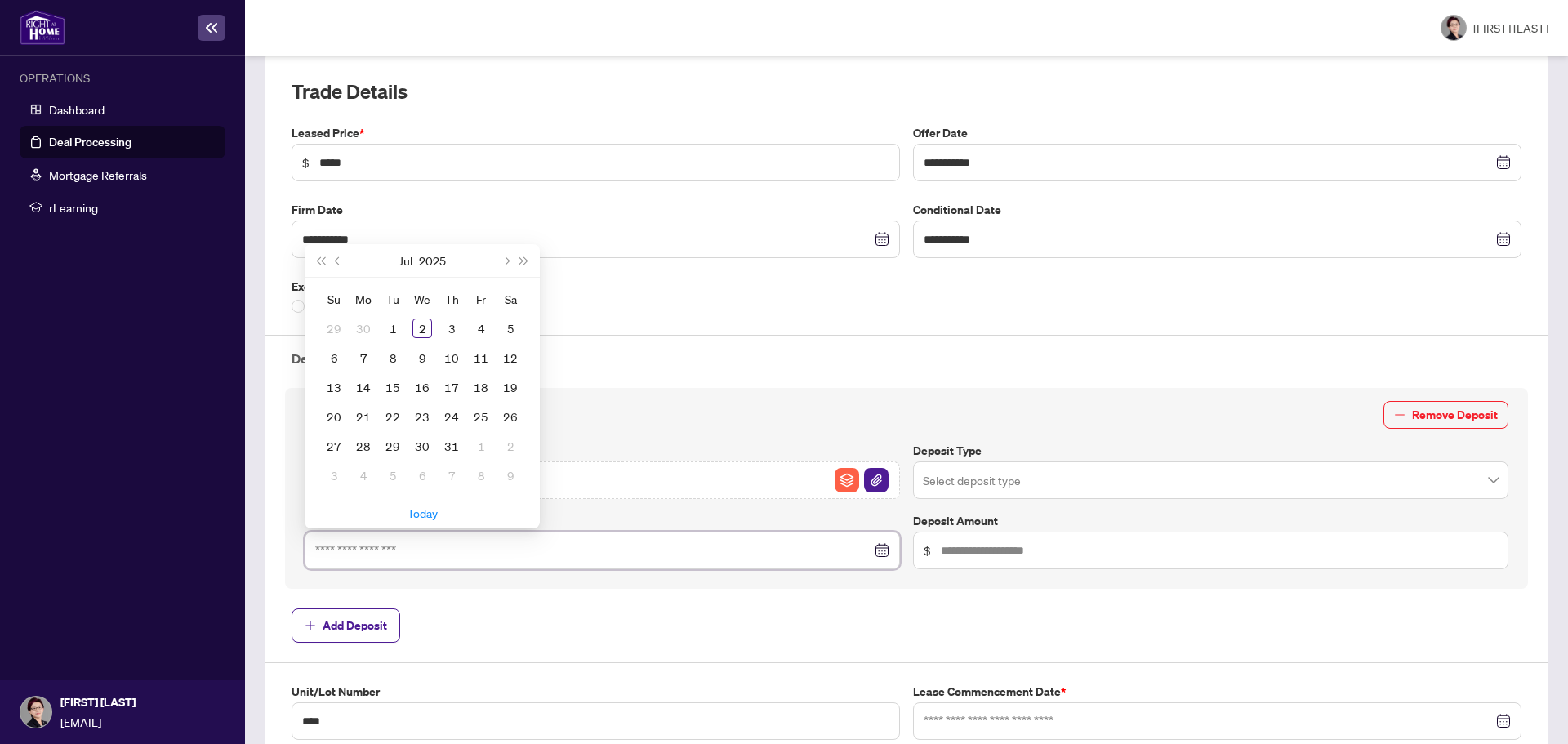click at bounding box center (593, 550) 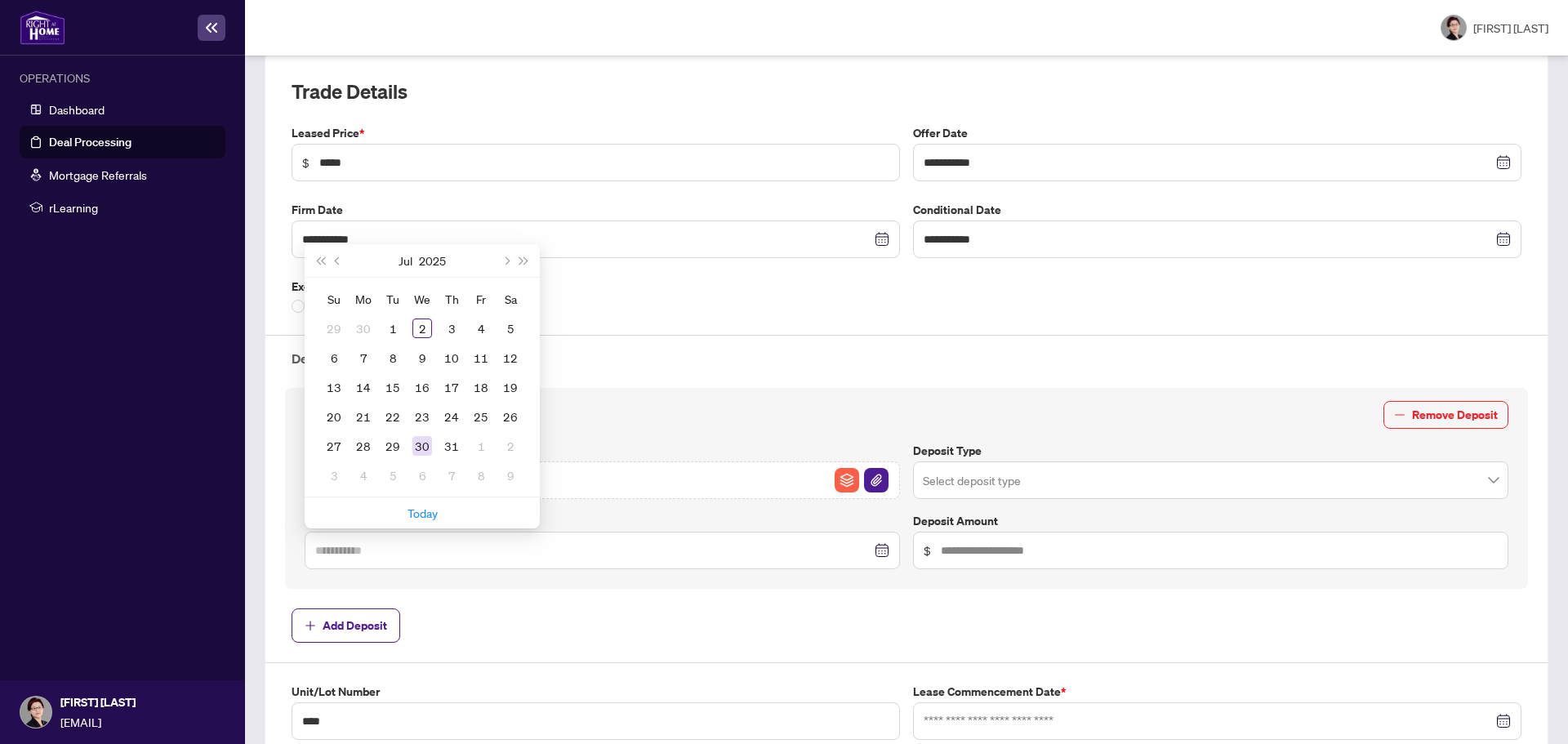click on "30" at bounding box center [422, 446] 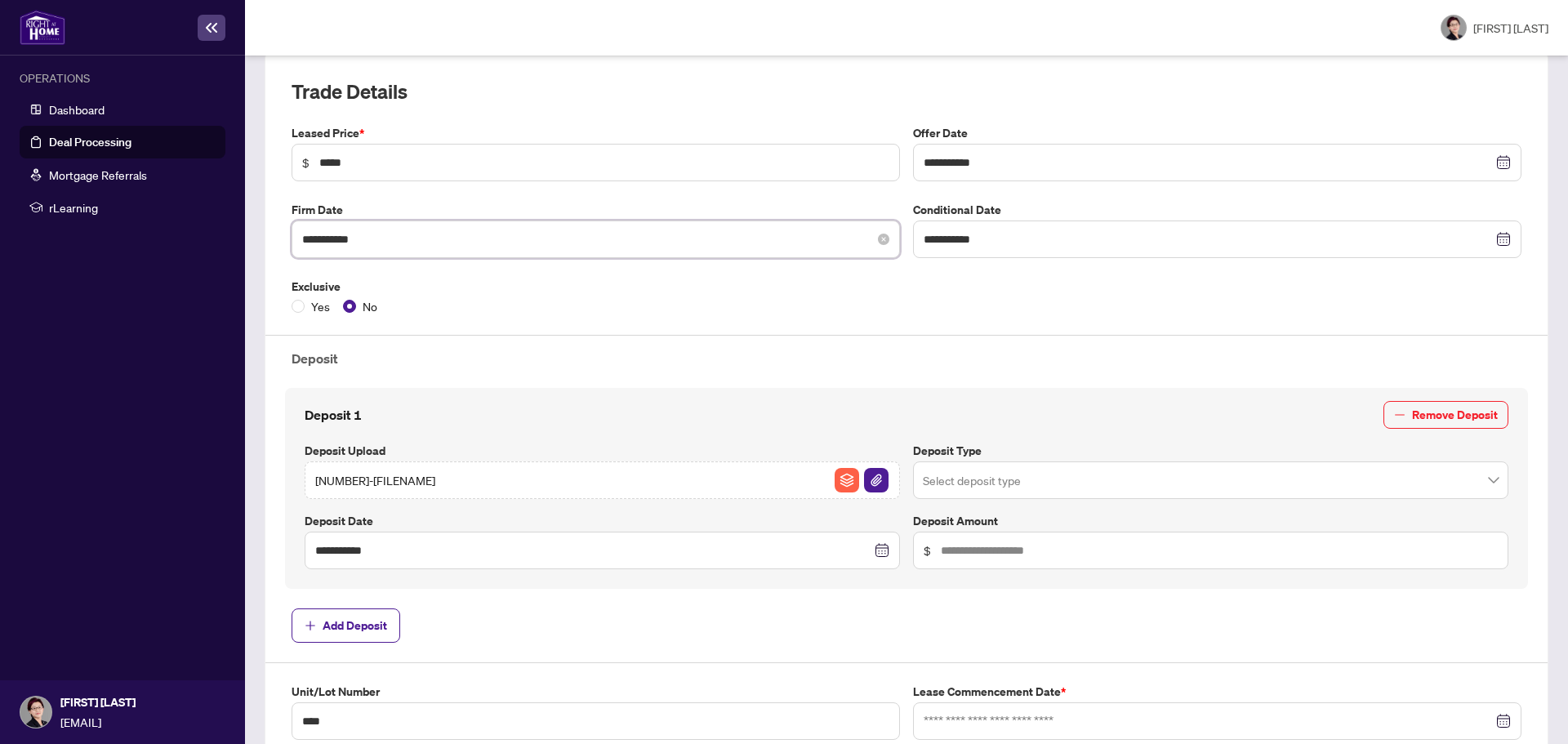 click on "**********" at bounding box center [586, 239] 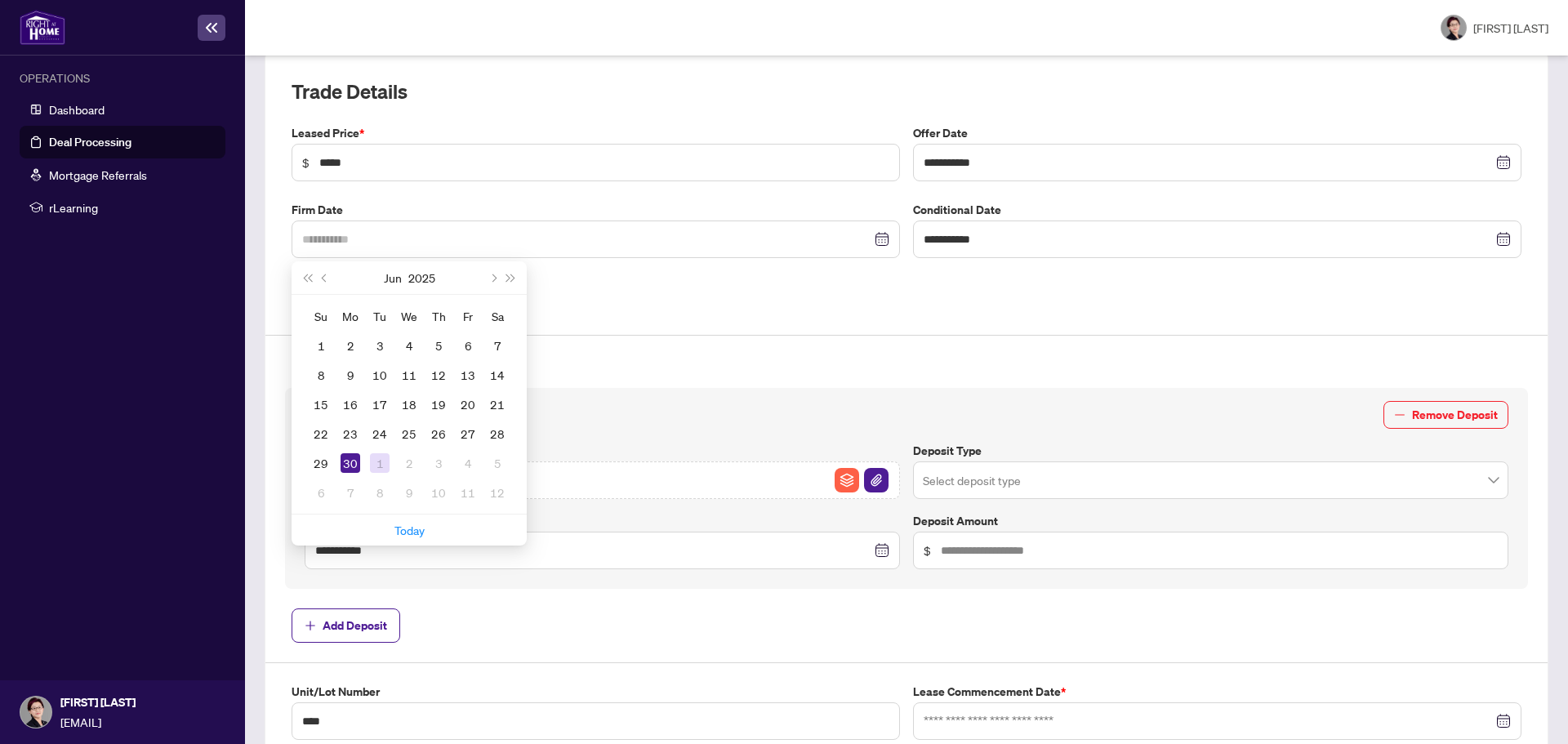 click on "1" at bounding box center (380, 463) 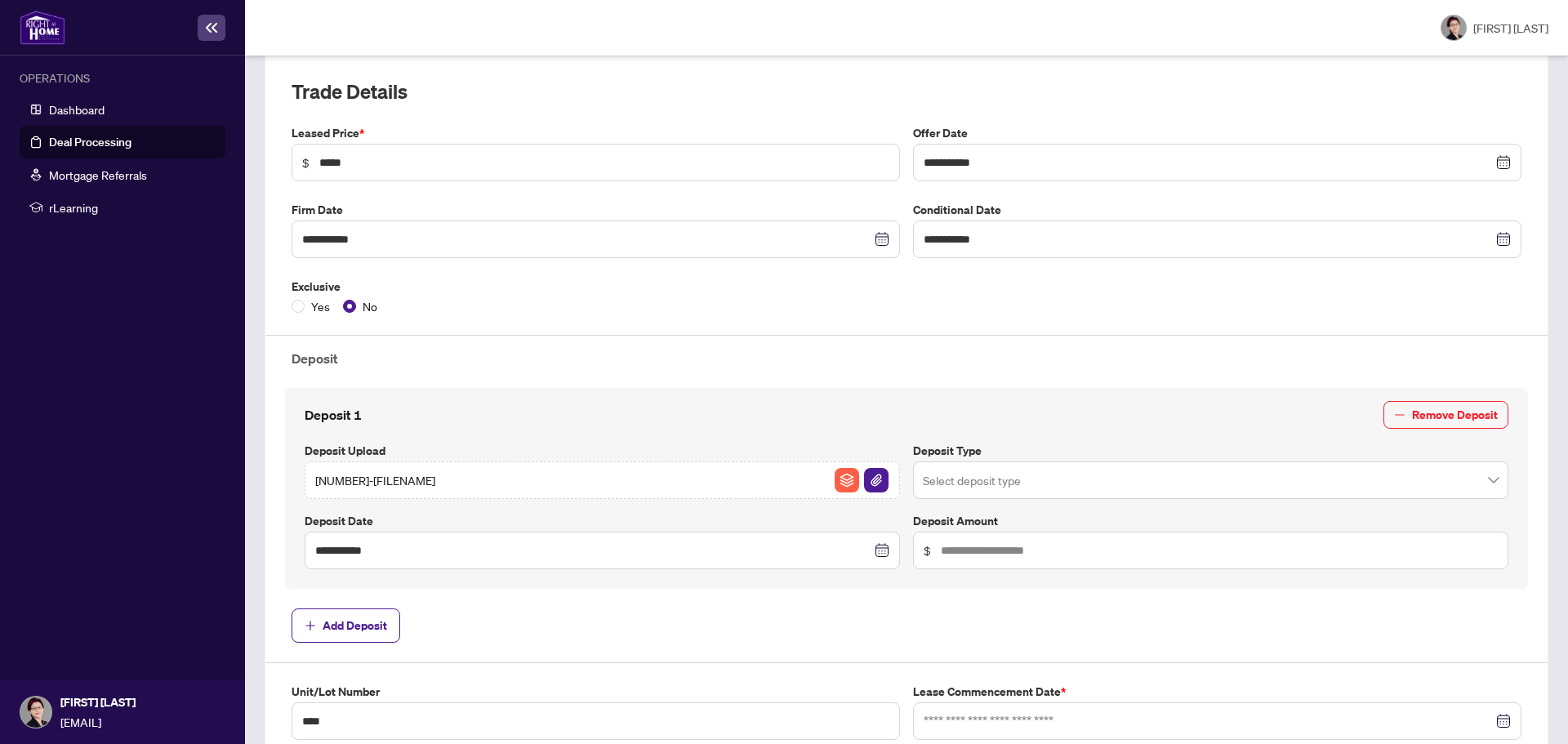 click at bounding box center (1210, 480) 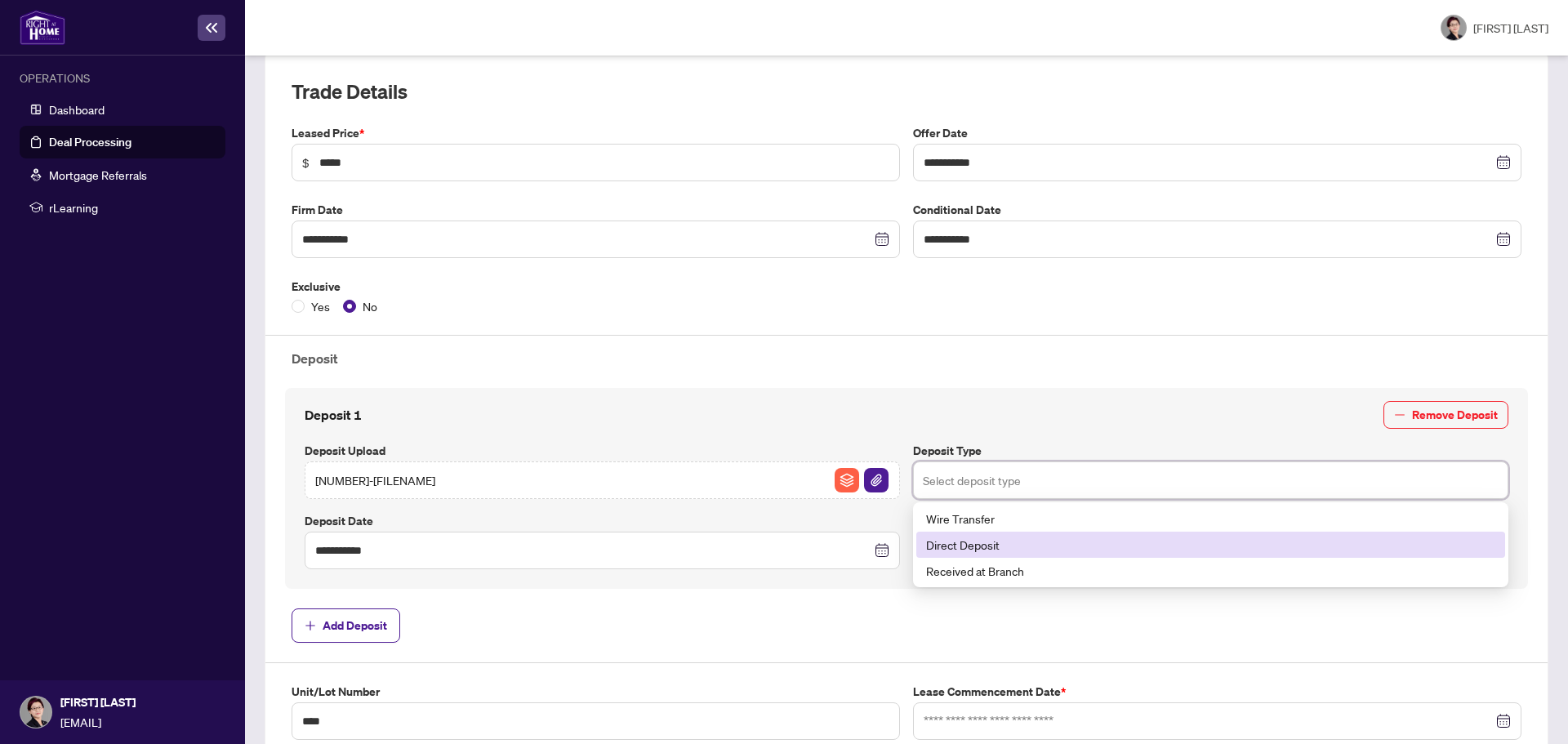 click on "Direct Deposit" at bounding box center [1210, 545] 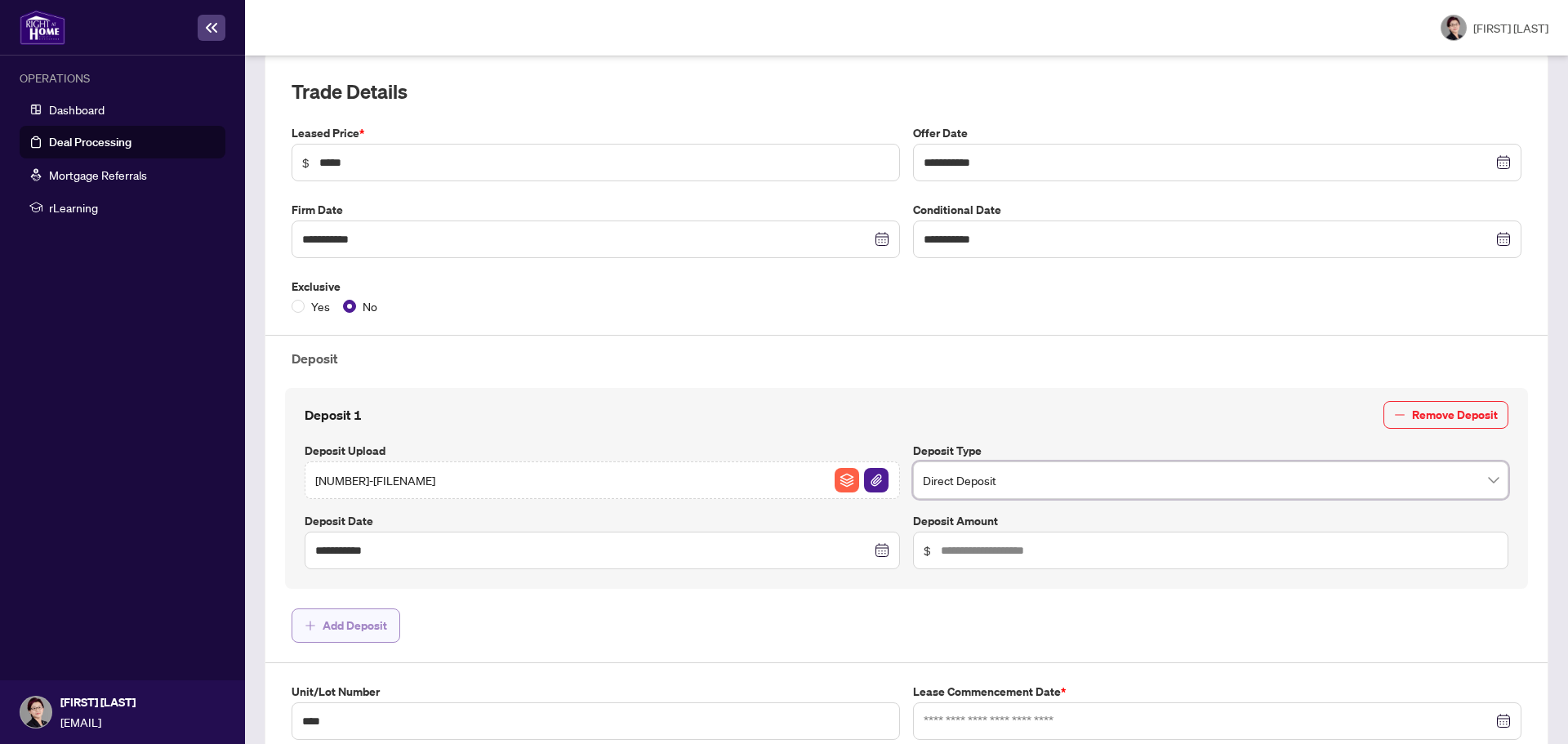 click on "Add Deposit" at bounding box center [354, 626] 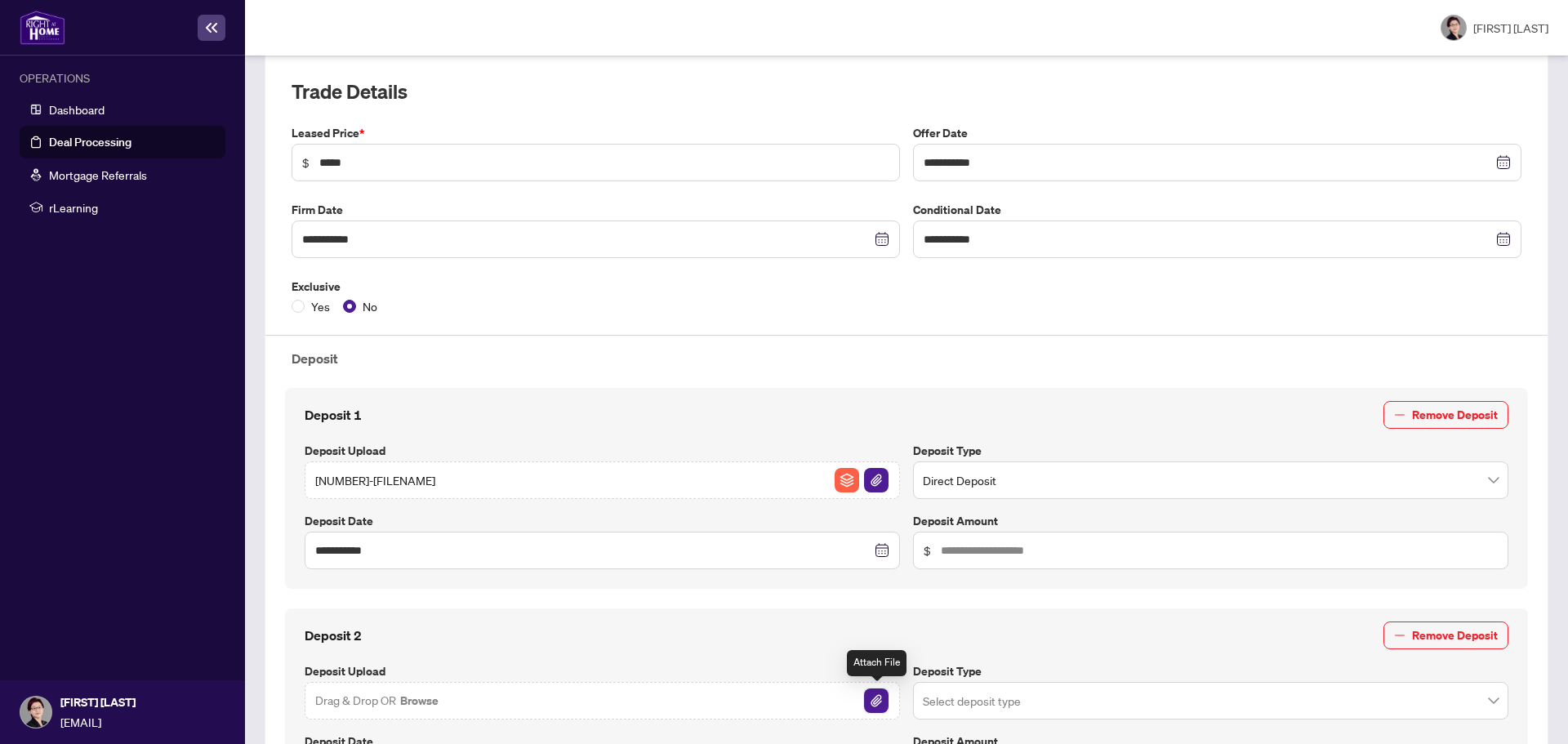 click at bounding box center [876, 701] 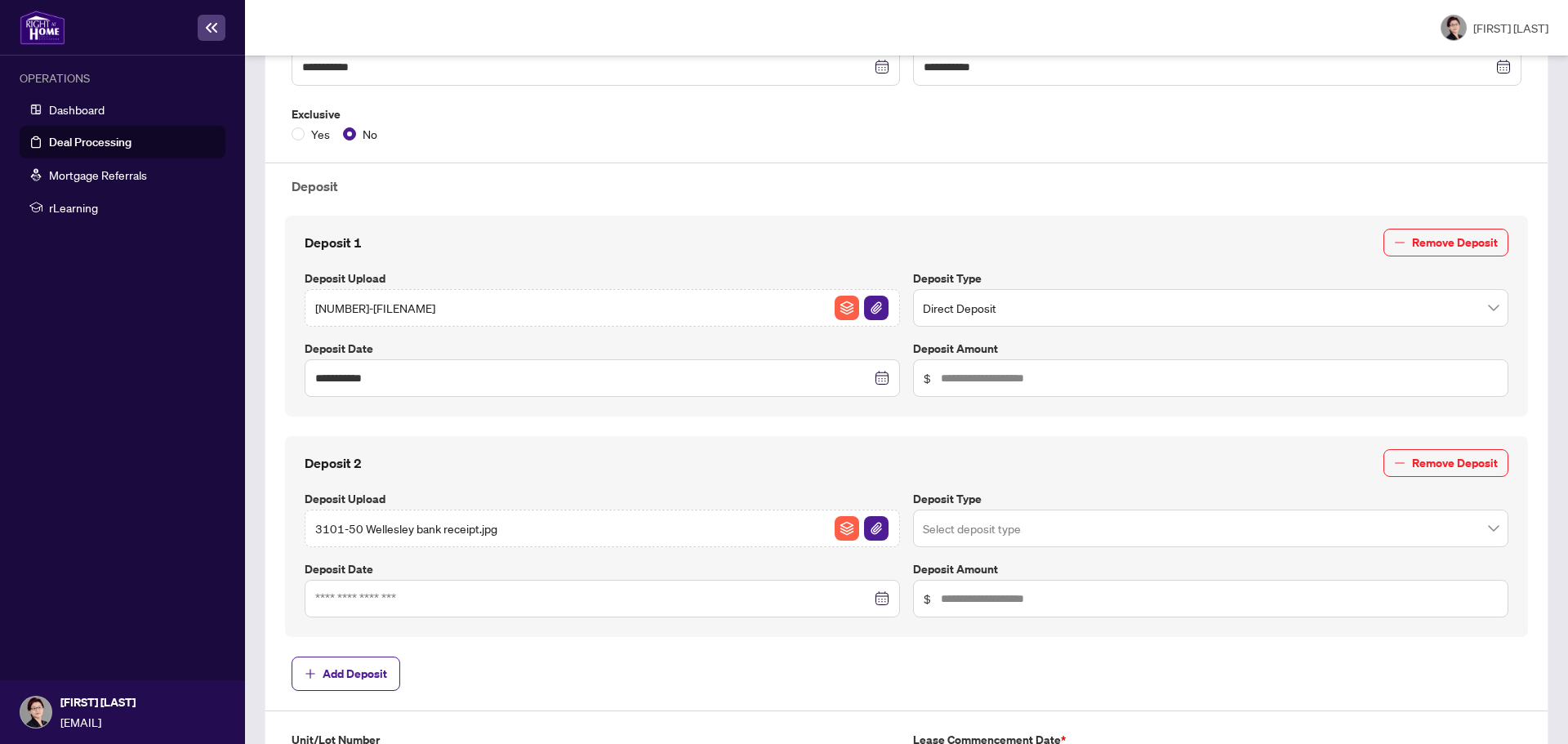 scroll, scrollTop: 471, scrollLeft: 0, axis: vertical 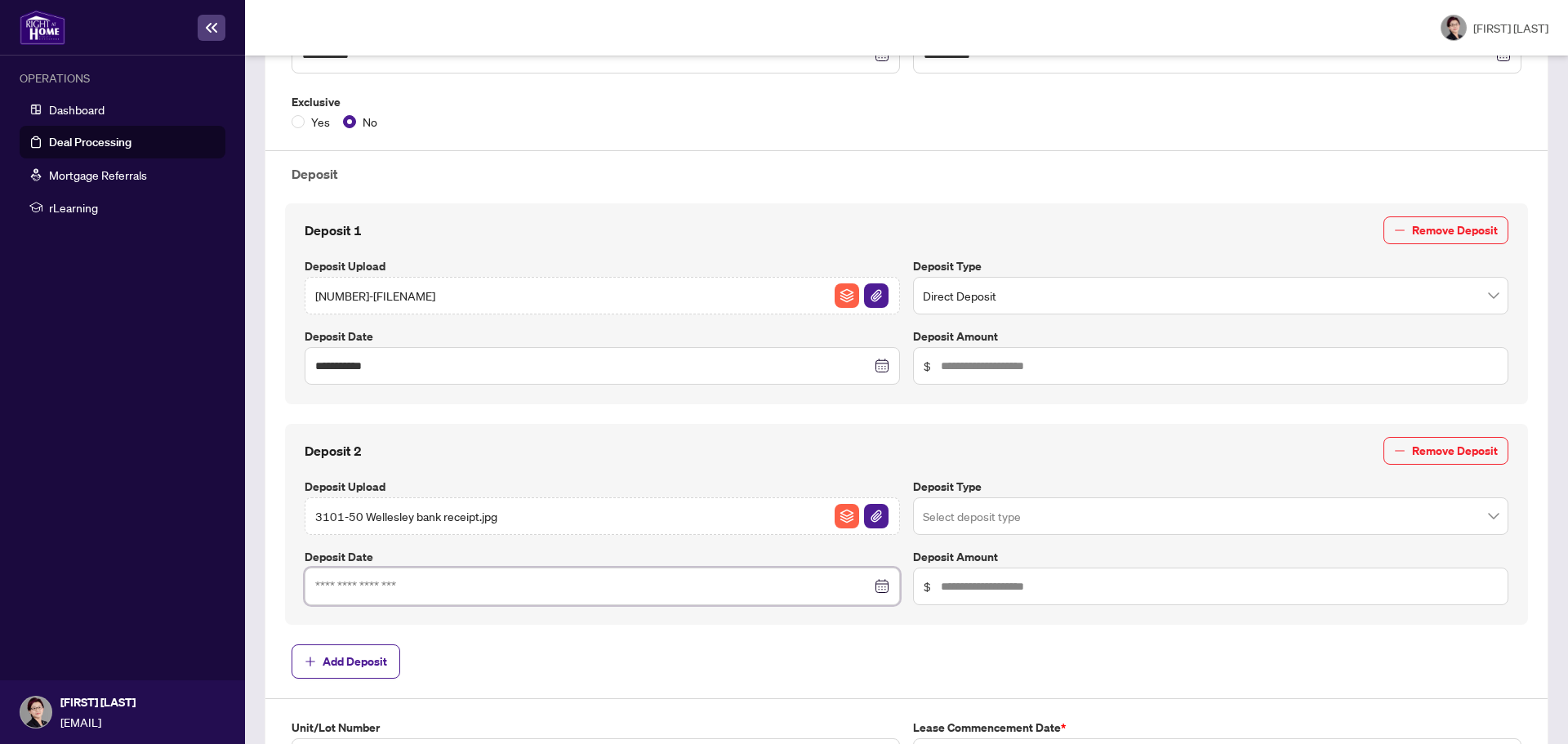 click at bounding box center (593, 366) 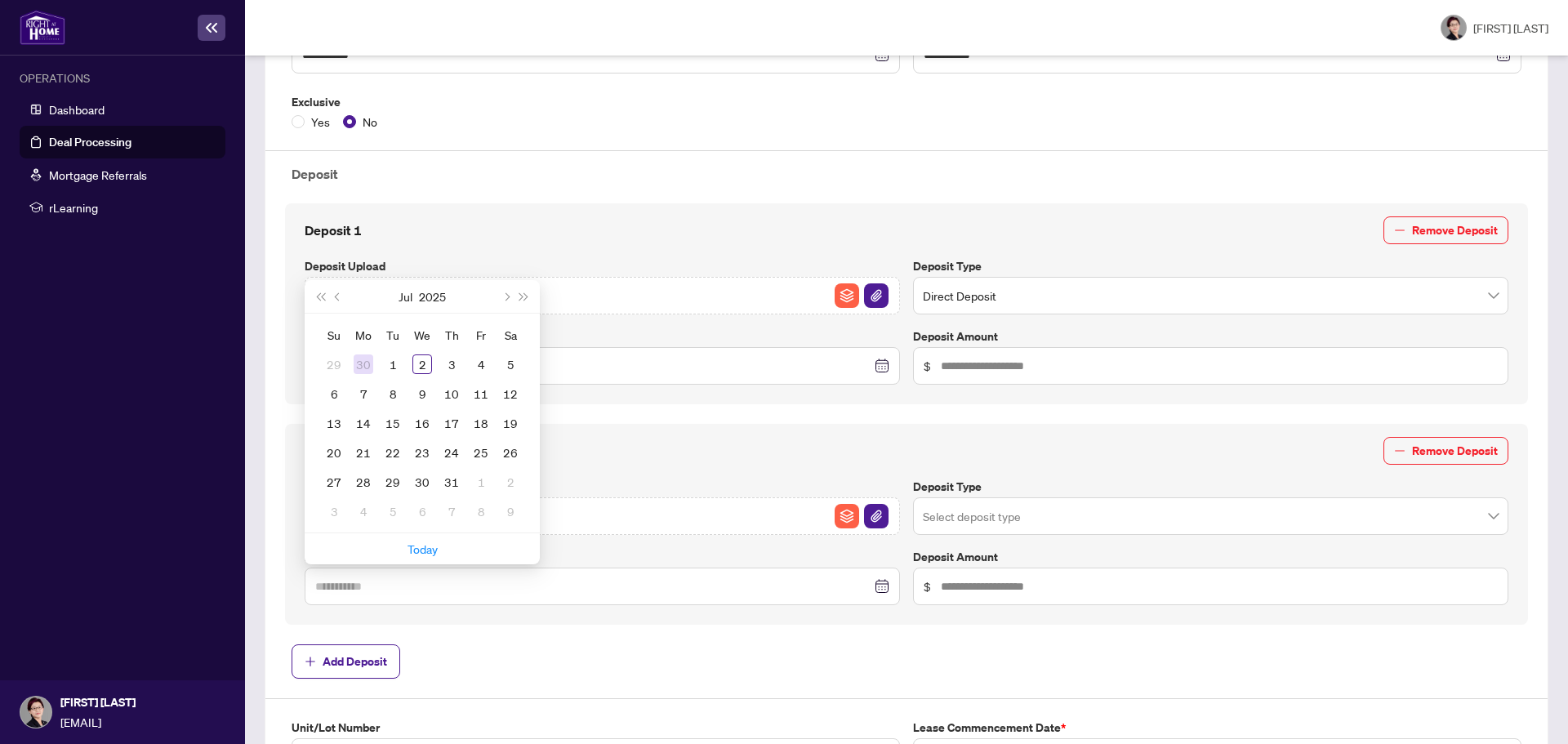 click on "30" at bounding box center (0, 0) 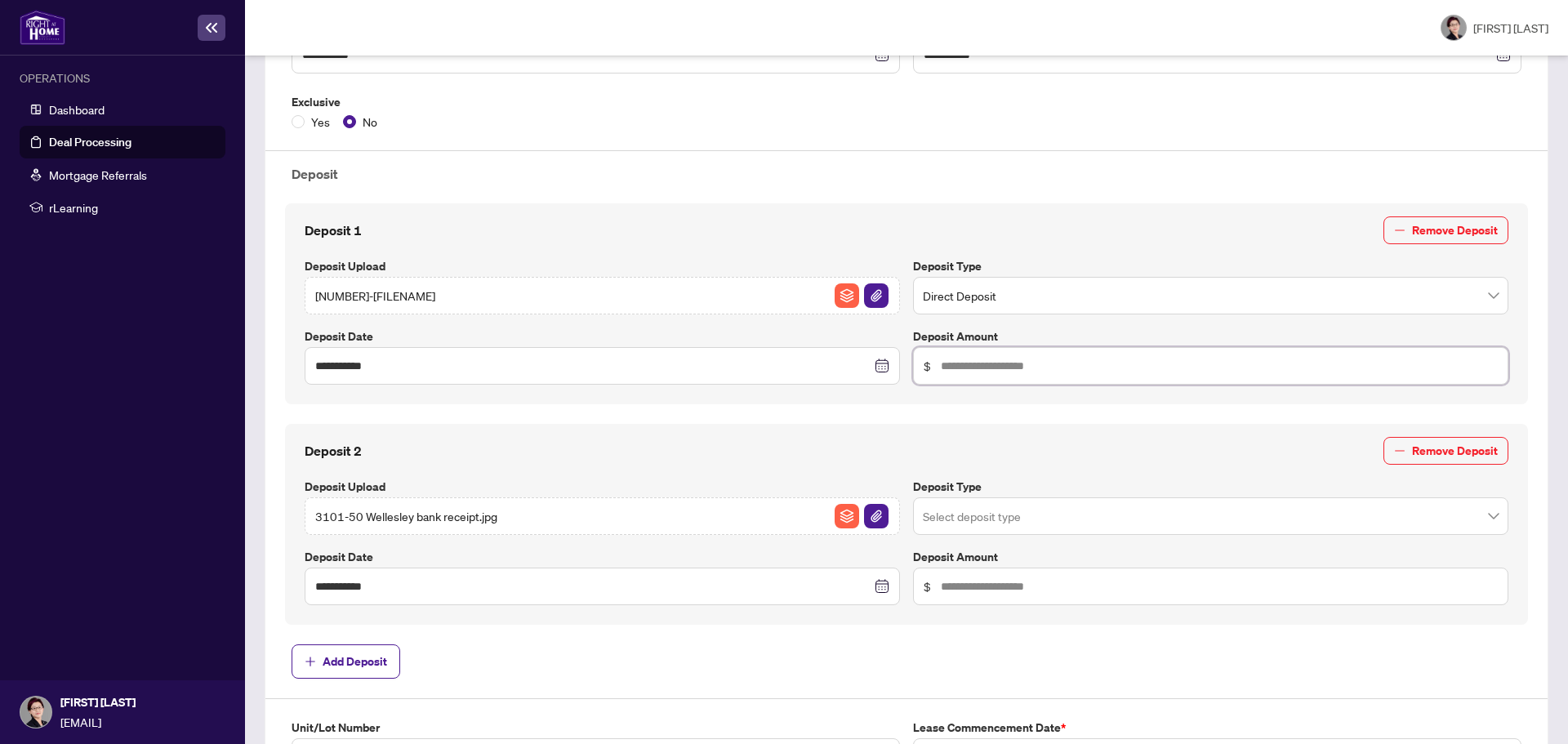 click at bounding box center [1219, 366] 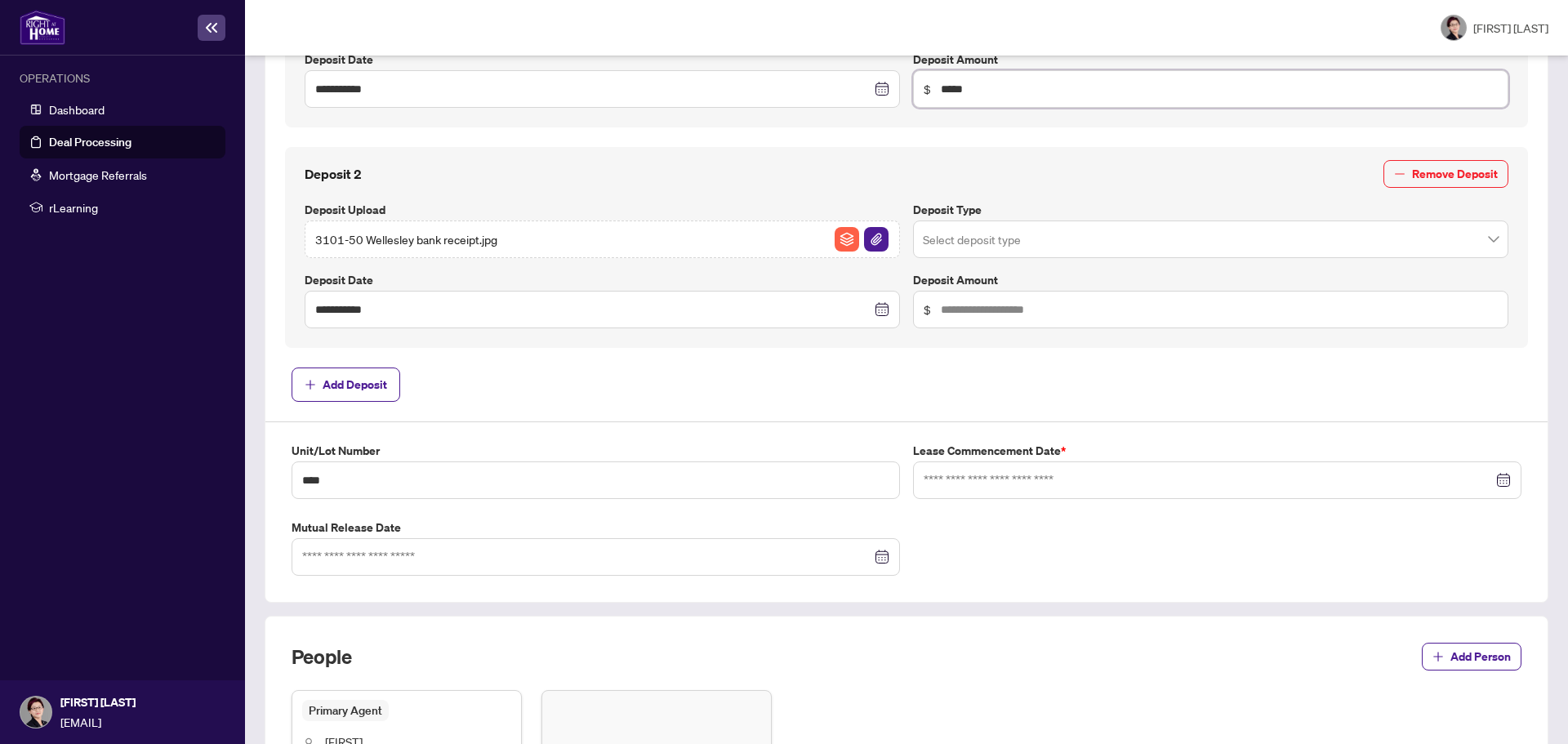 scroll, scrollTop: 765, scrollLeft: 0, axis: vertical 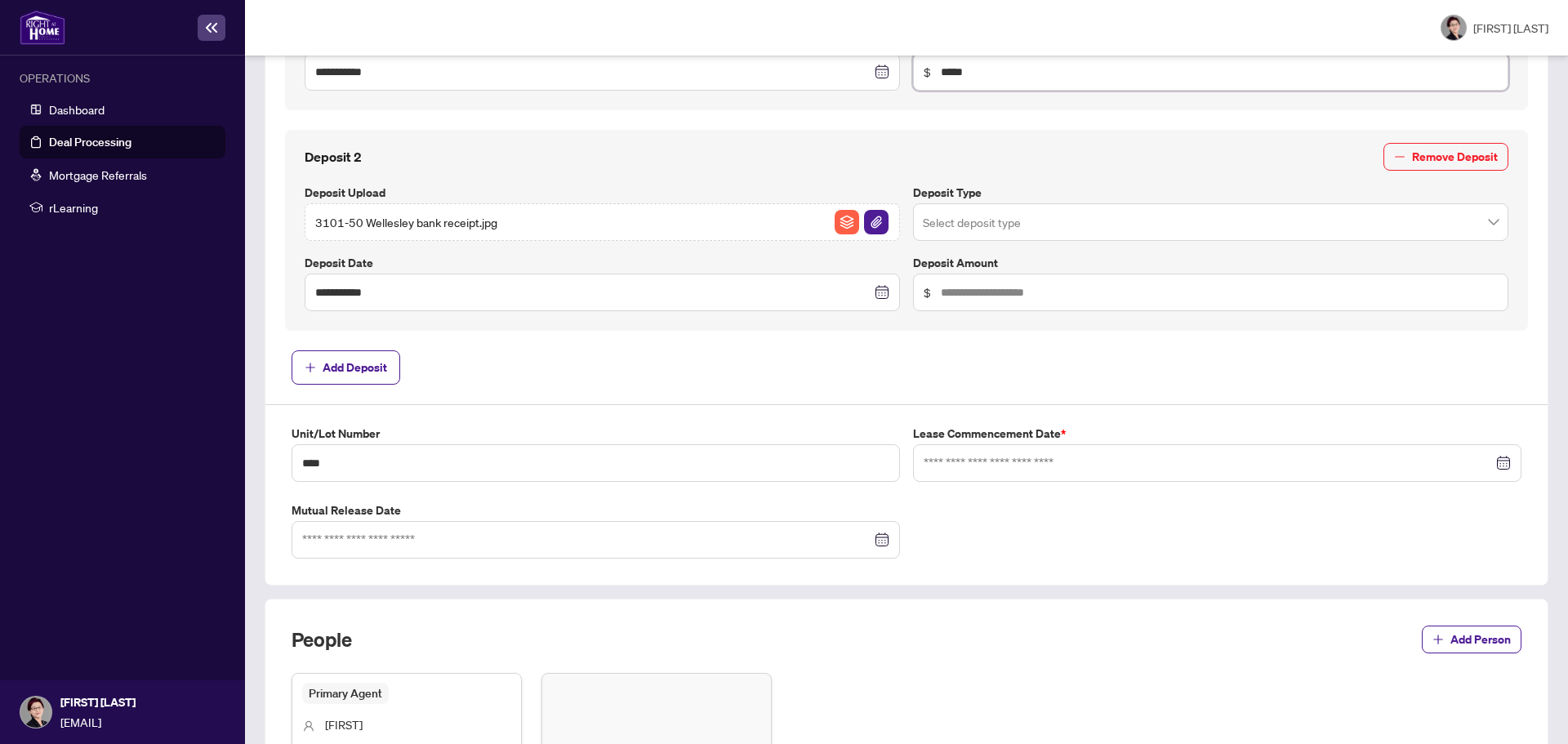 type on "*****" 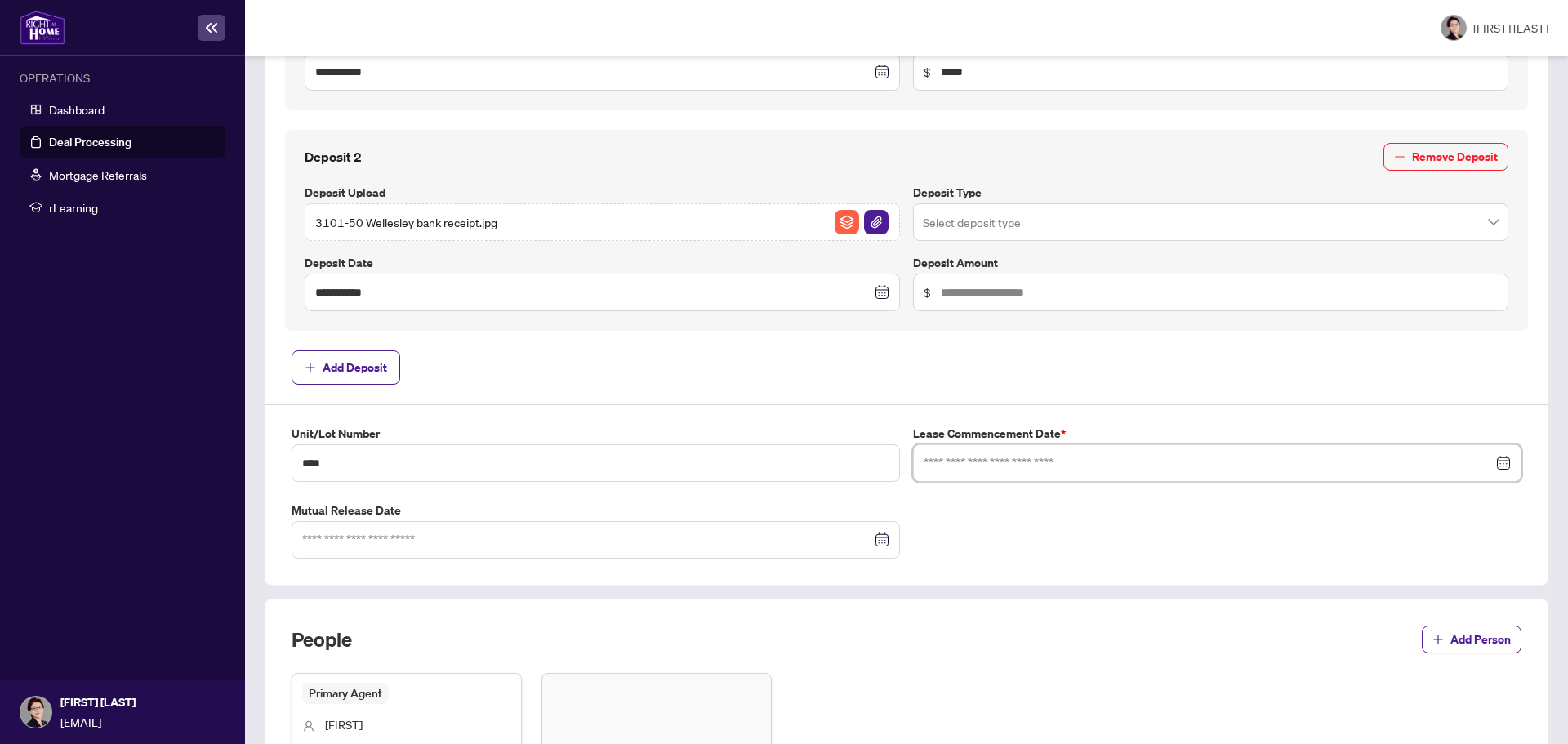 click at bounding box center [1208, 463] 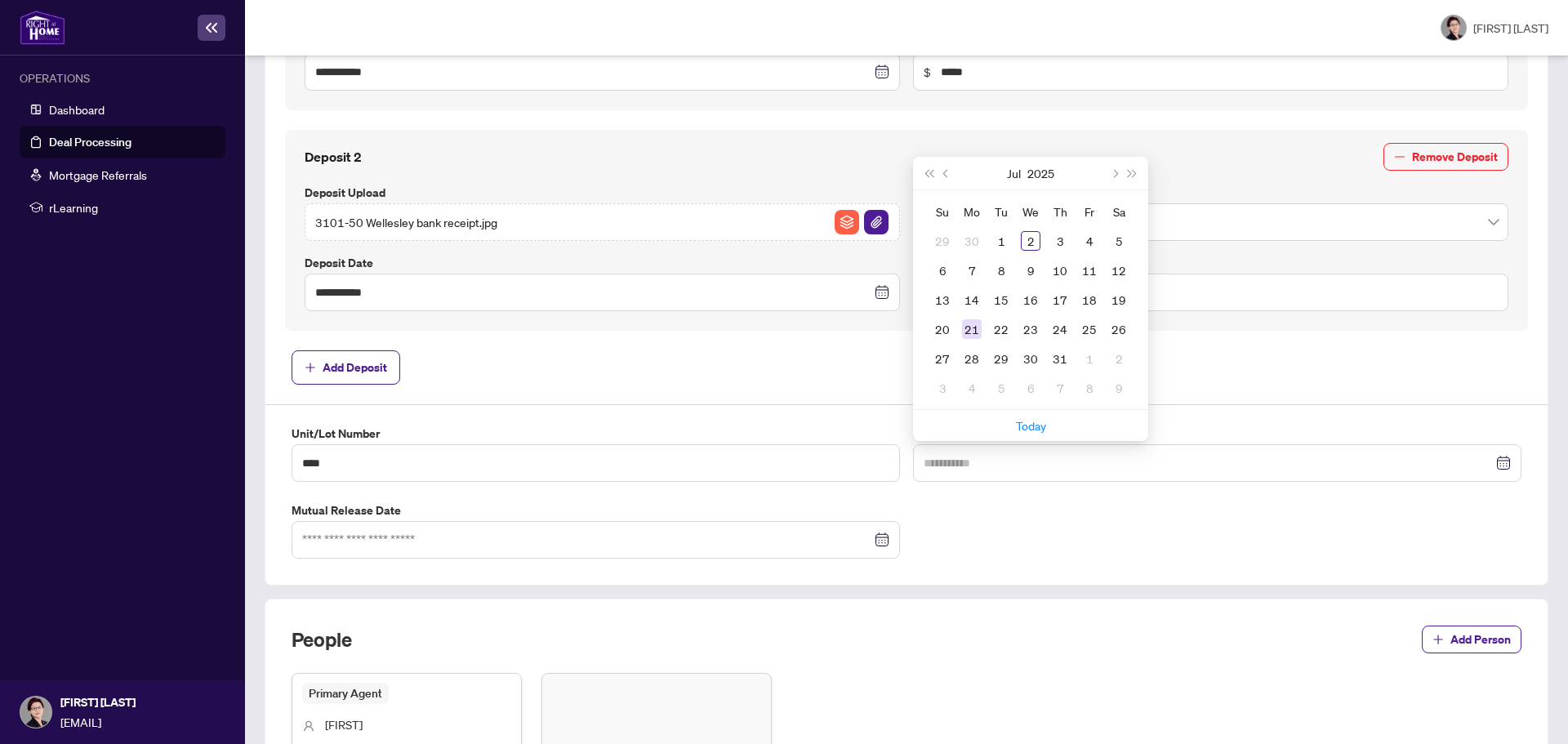 click on "21" at bounding box center (0, 0) 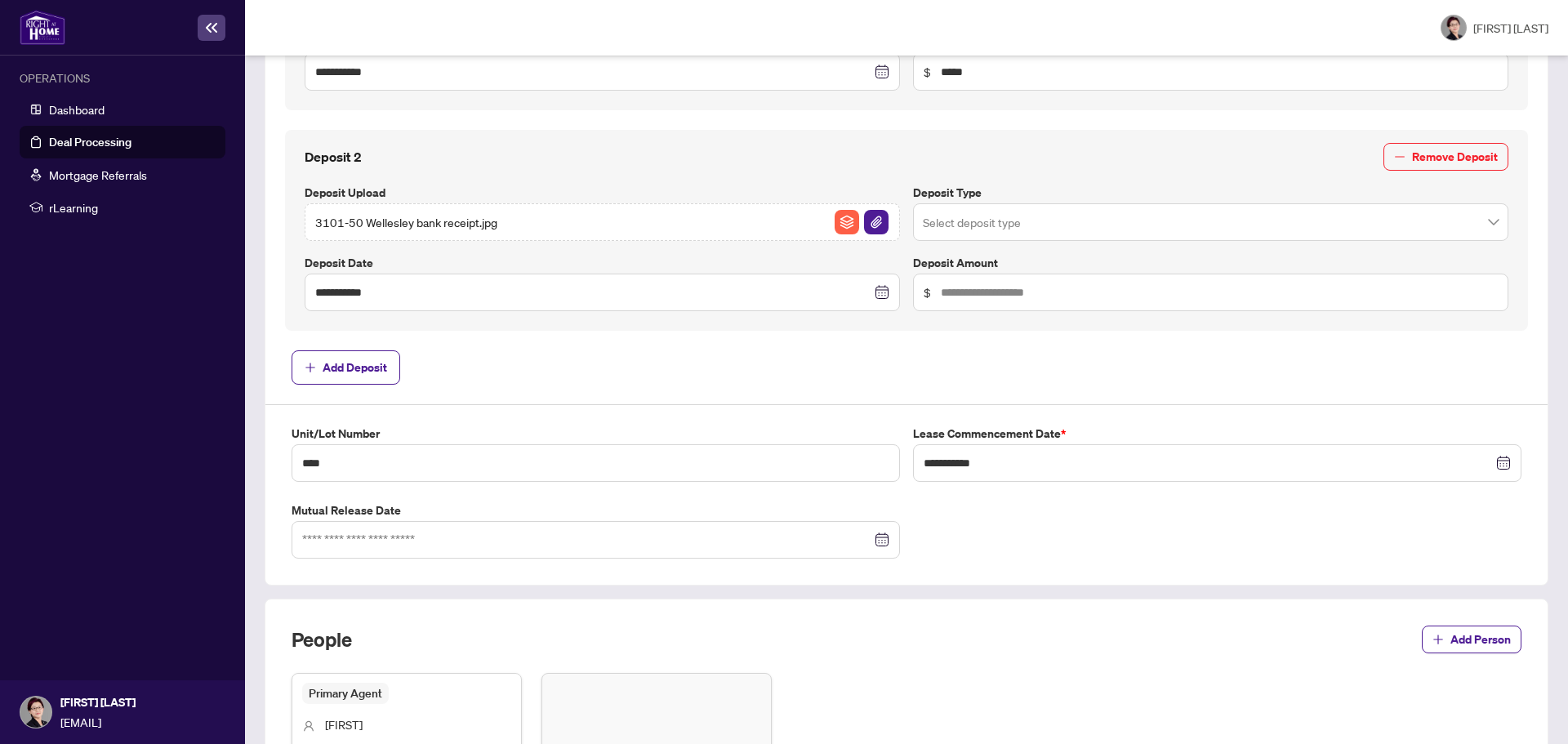 scroll, scrollTop: 984, scrollLeft: 0, axis: vertical 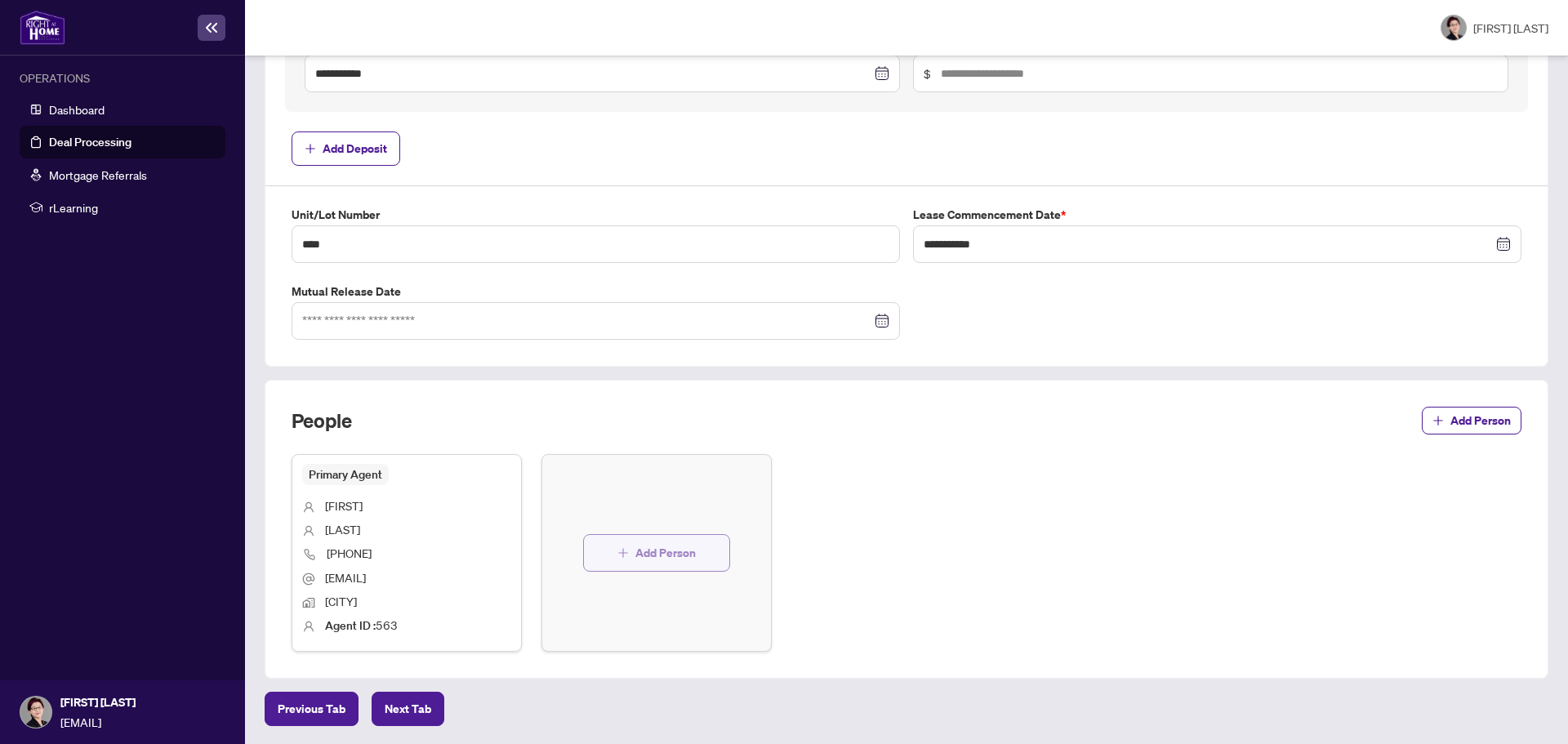 click on "Add Person" at bounding box center [657, 553] 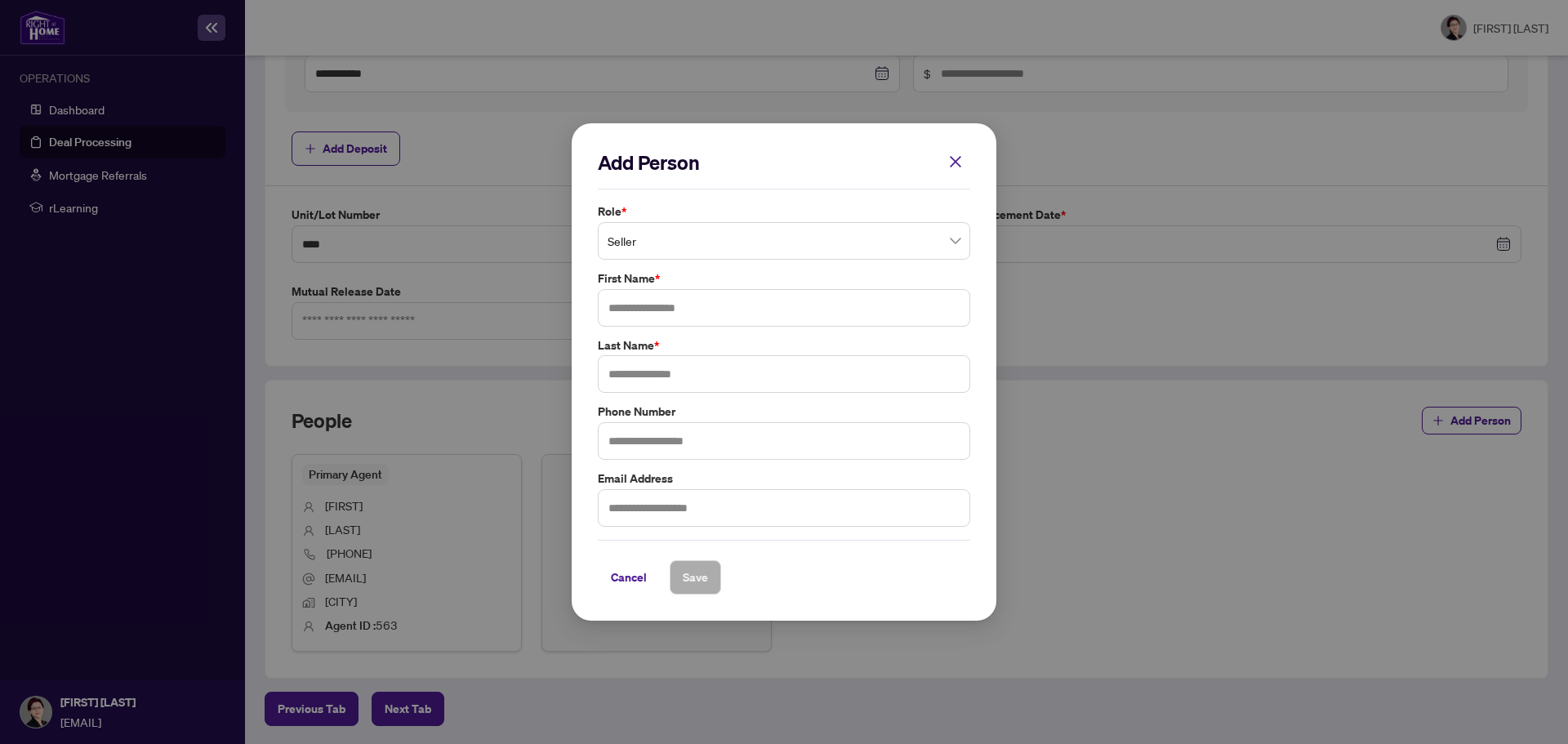 click on "Seller" at bounding box center [784, 241] 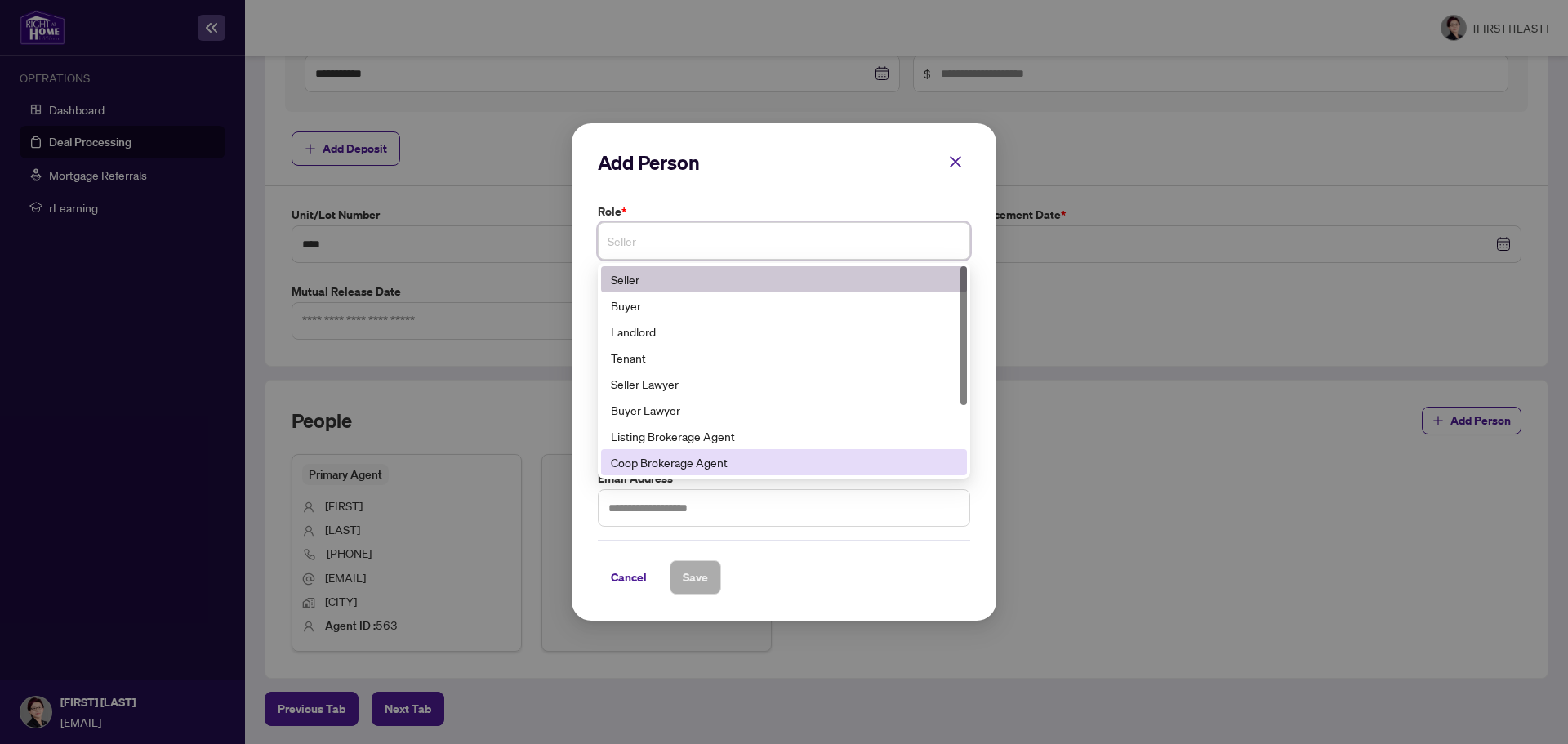 click on "Coop Brokerage Agent" at bounding box center (784, 462) 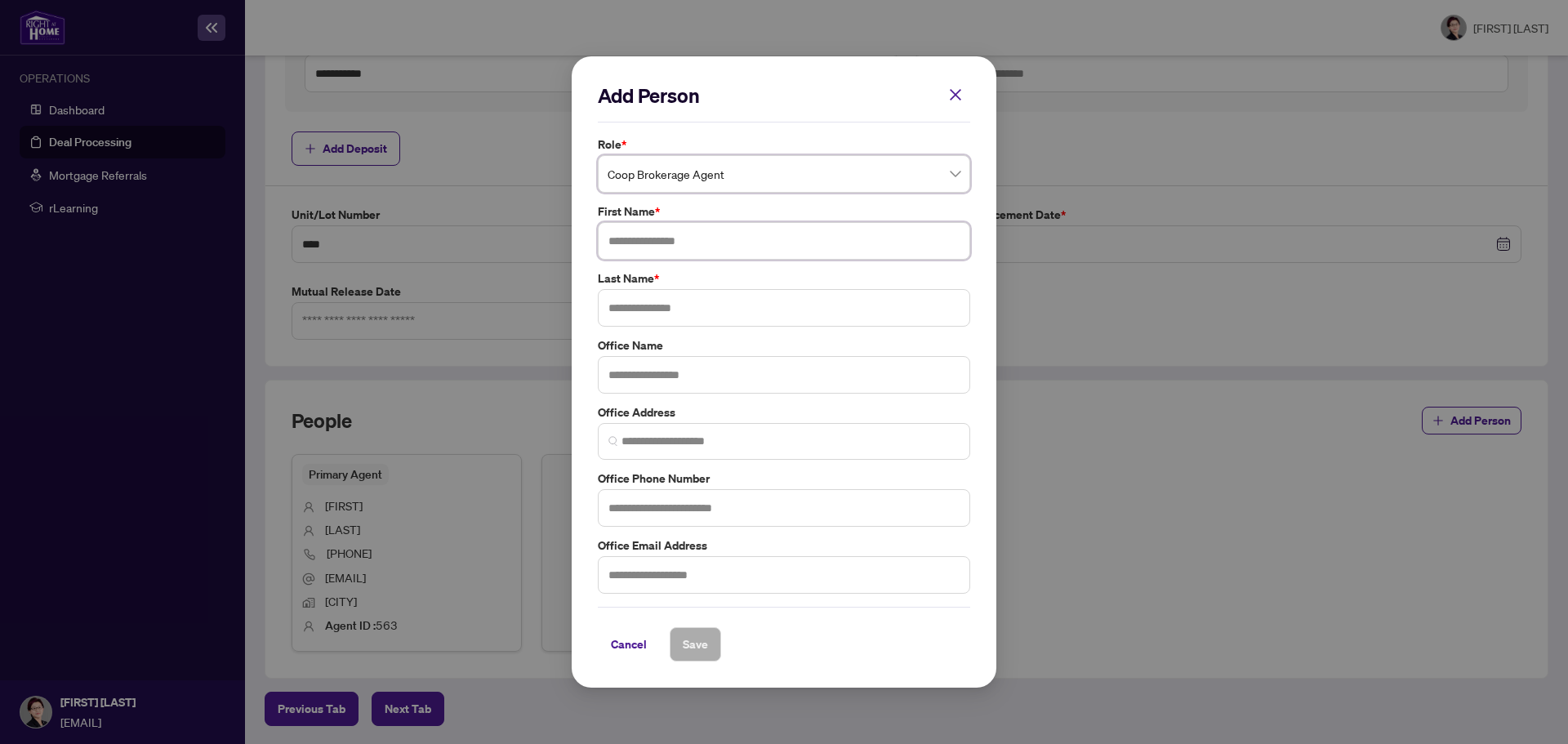 click at bounding box center (784, 241) 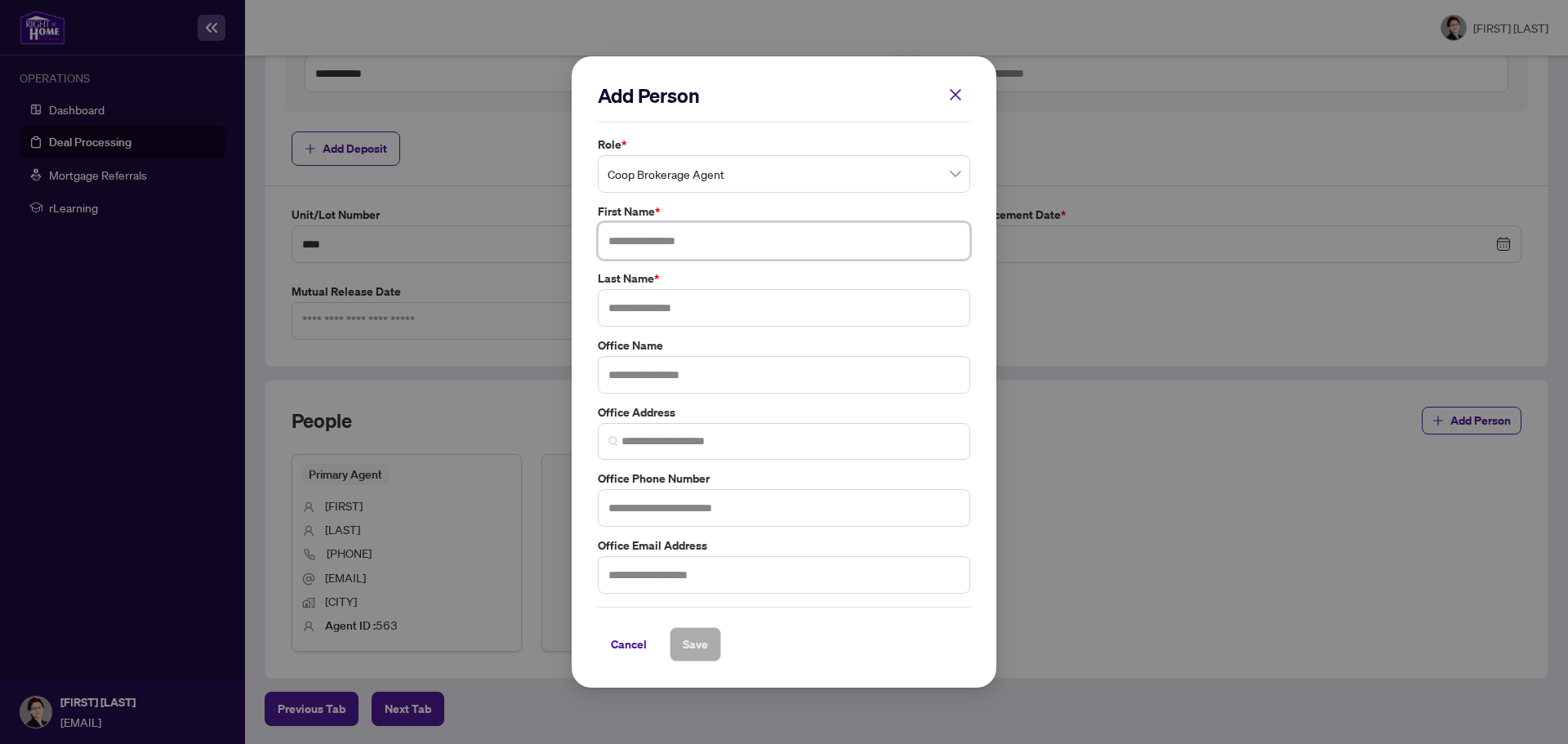 click at bounding box center [784, 241] 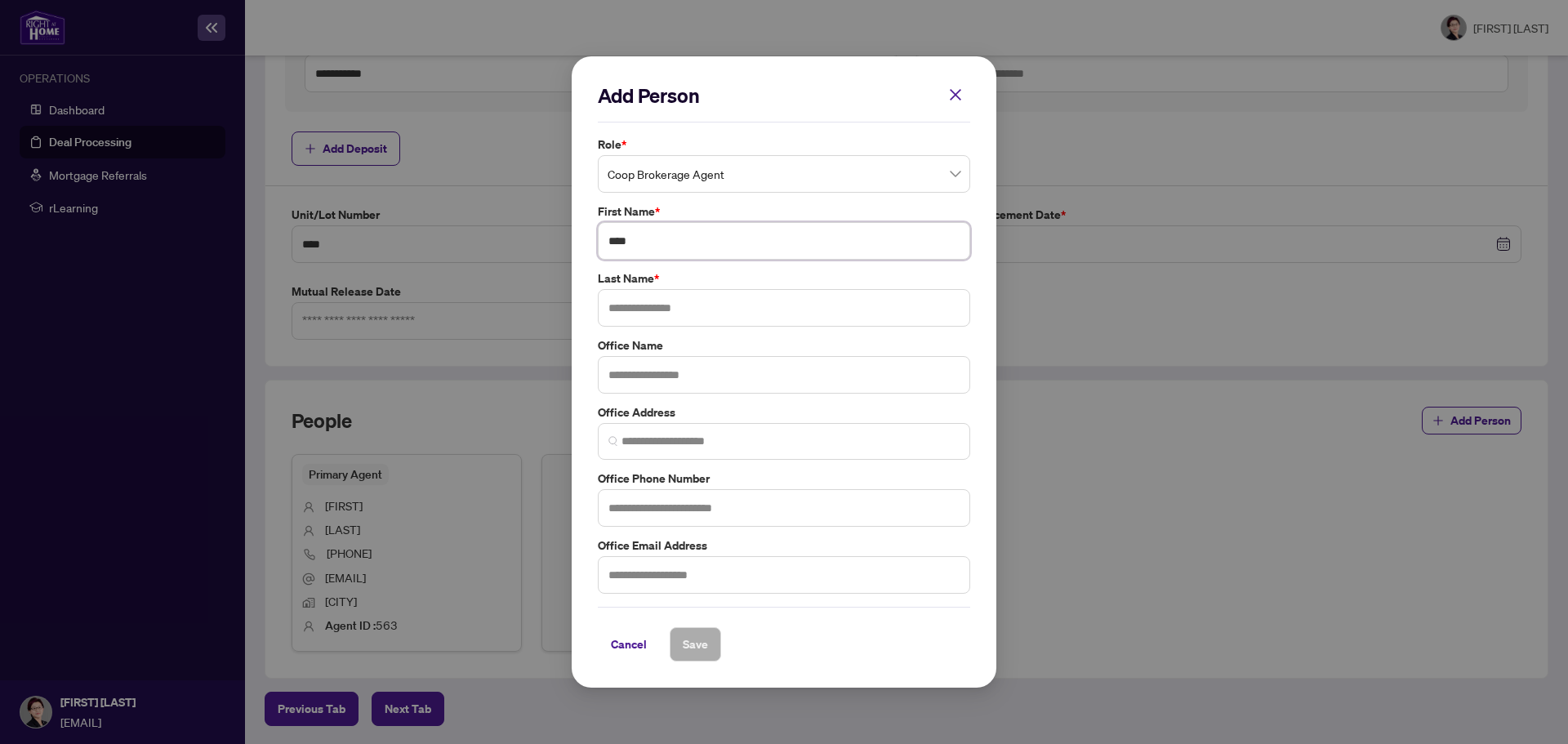 type on "****" 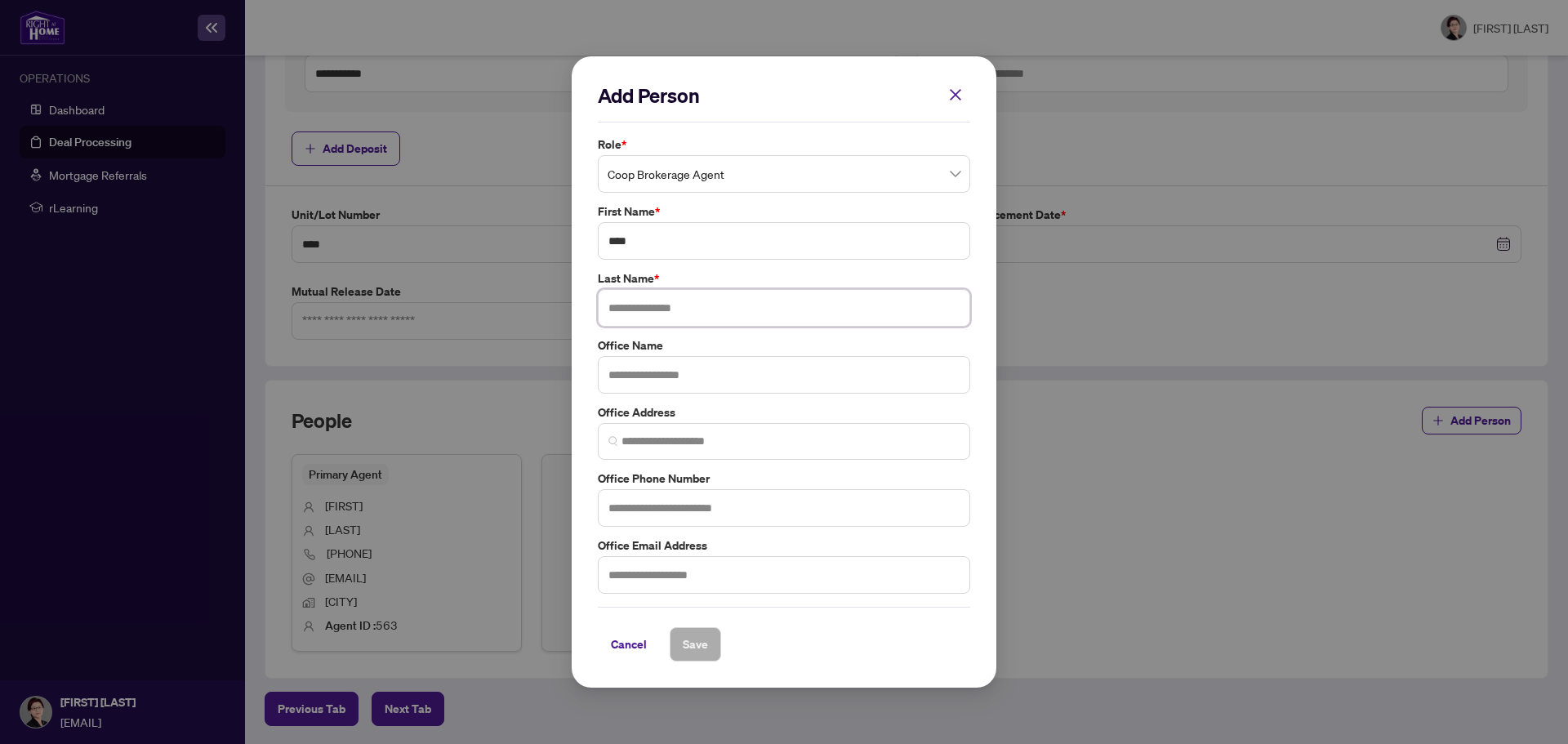 click at bounding box center [784, 308] 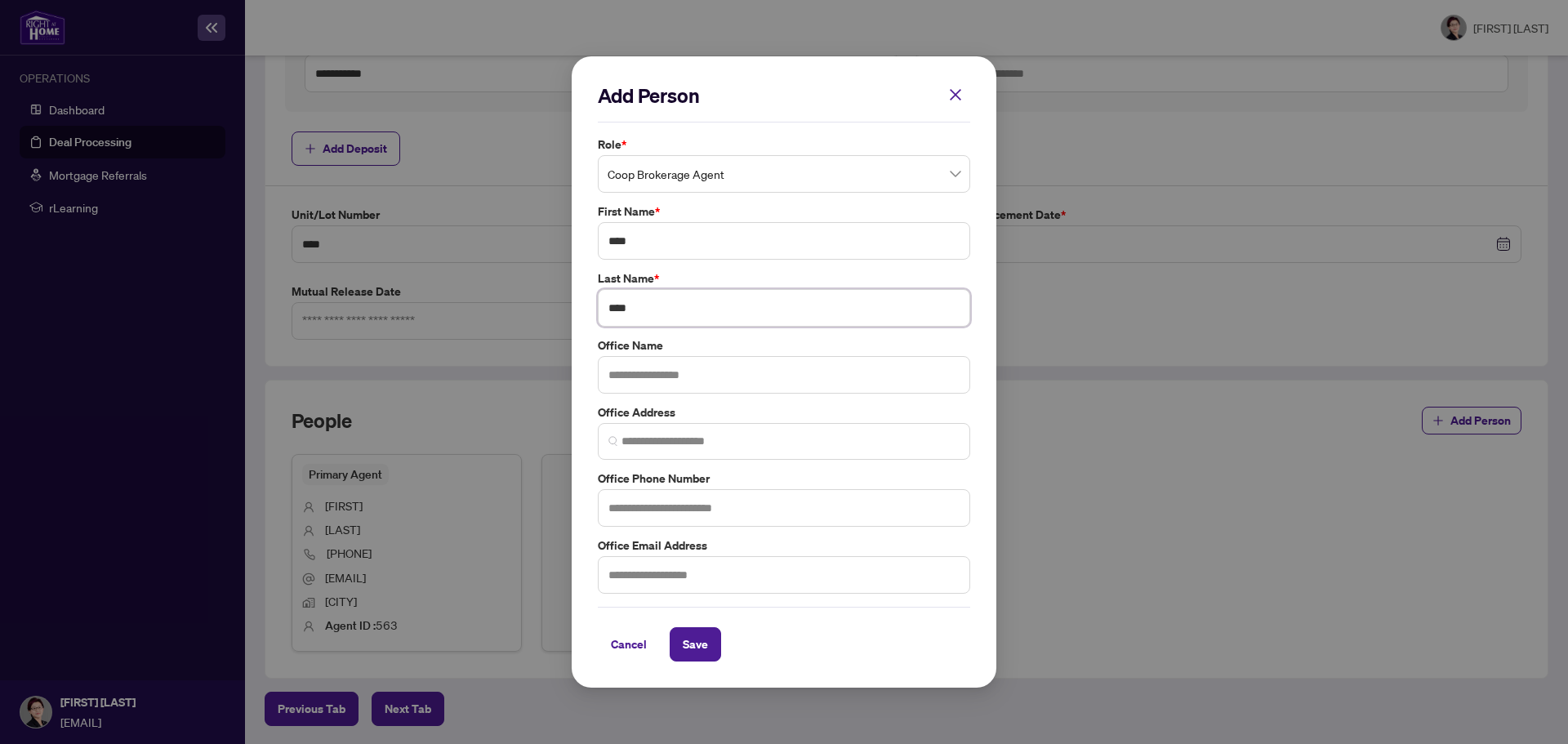 type on "****" 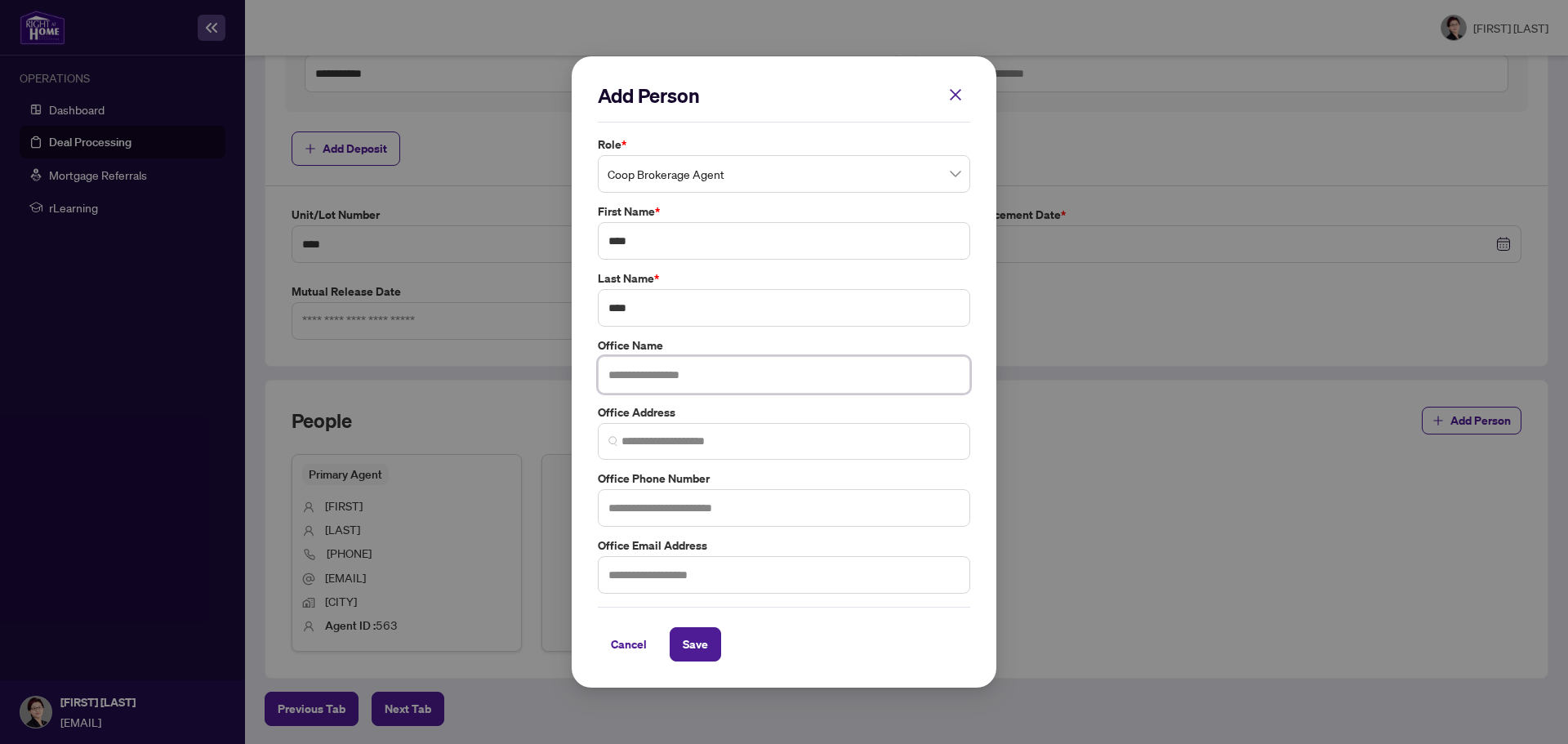 click at bounding box center [784, 375] 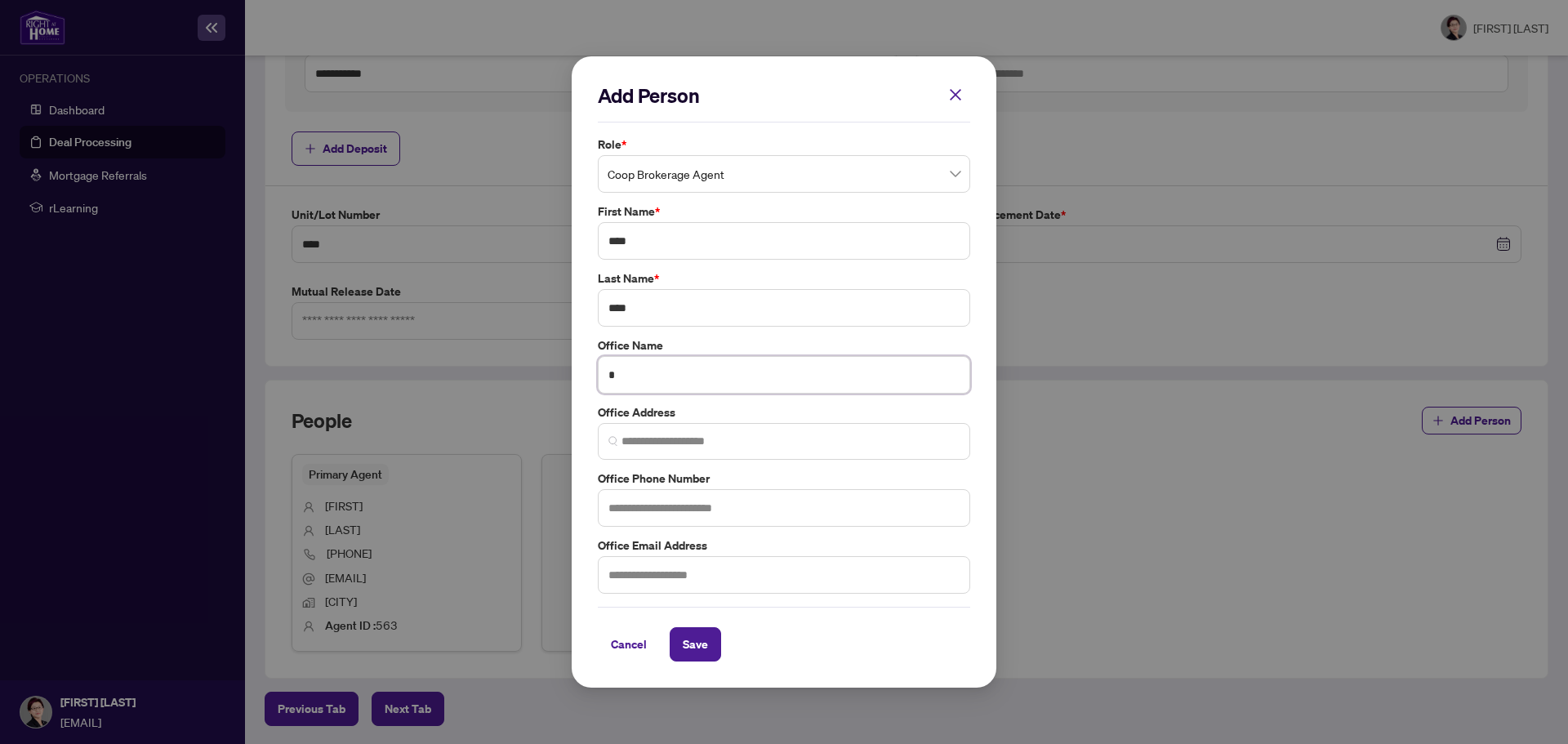click on "*" at bounding box center [784, 375] 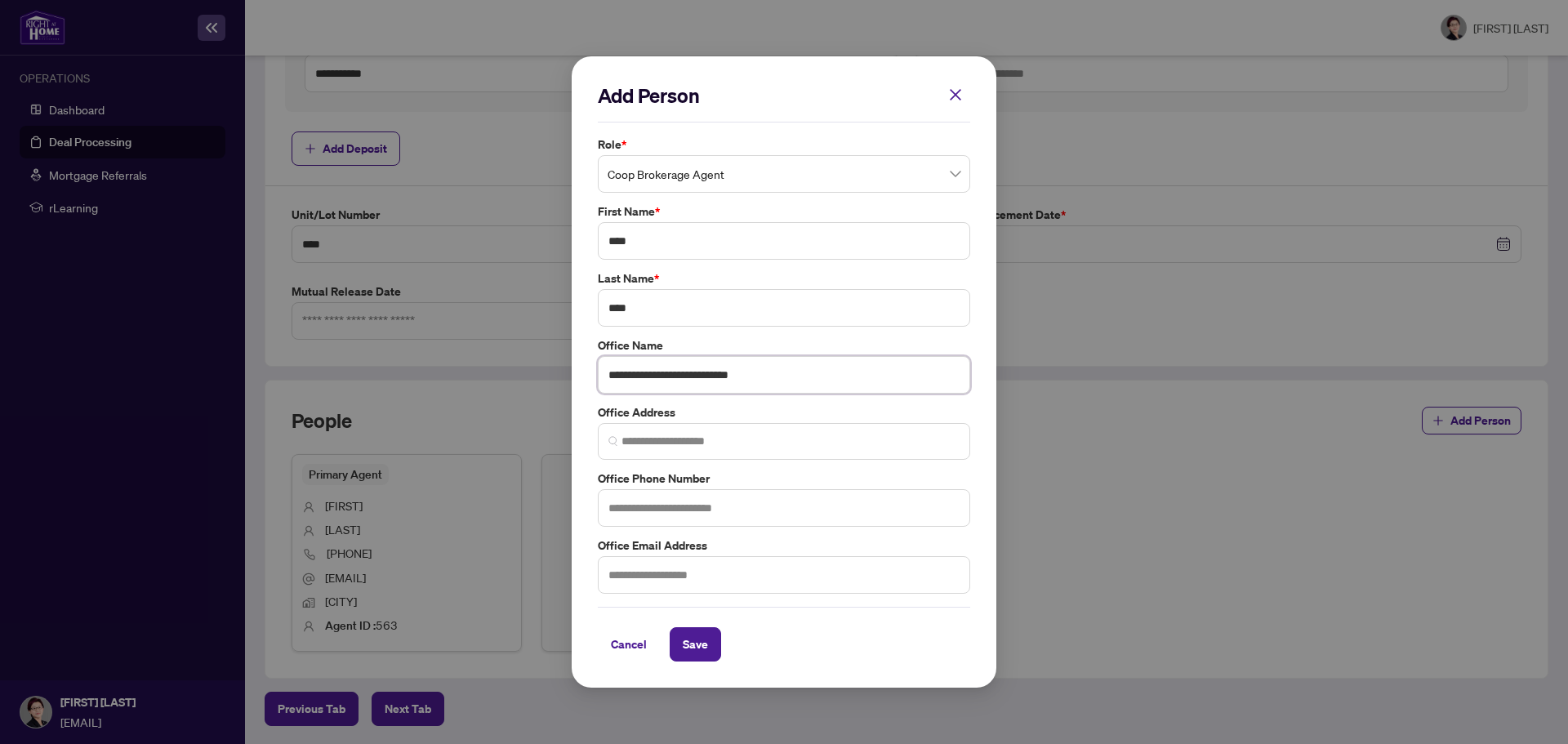 type on "**********" 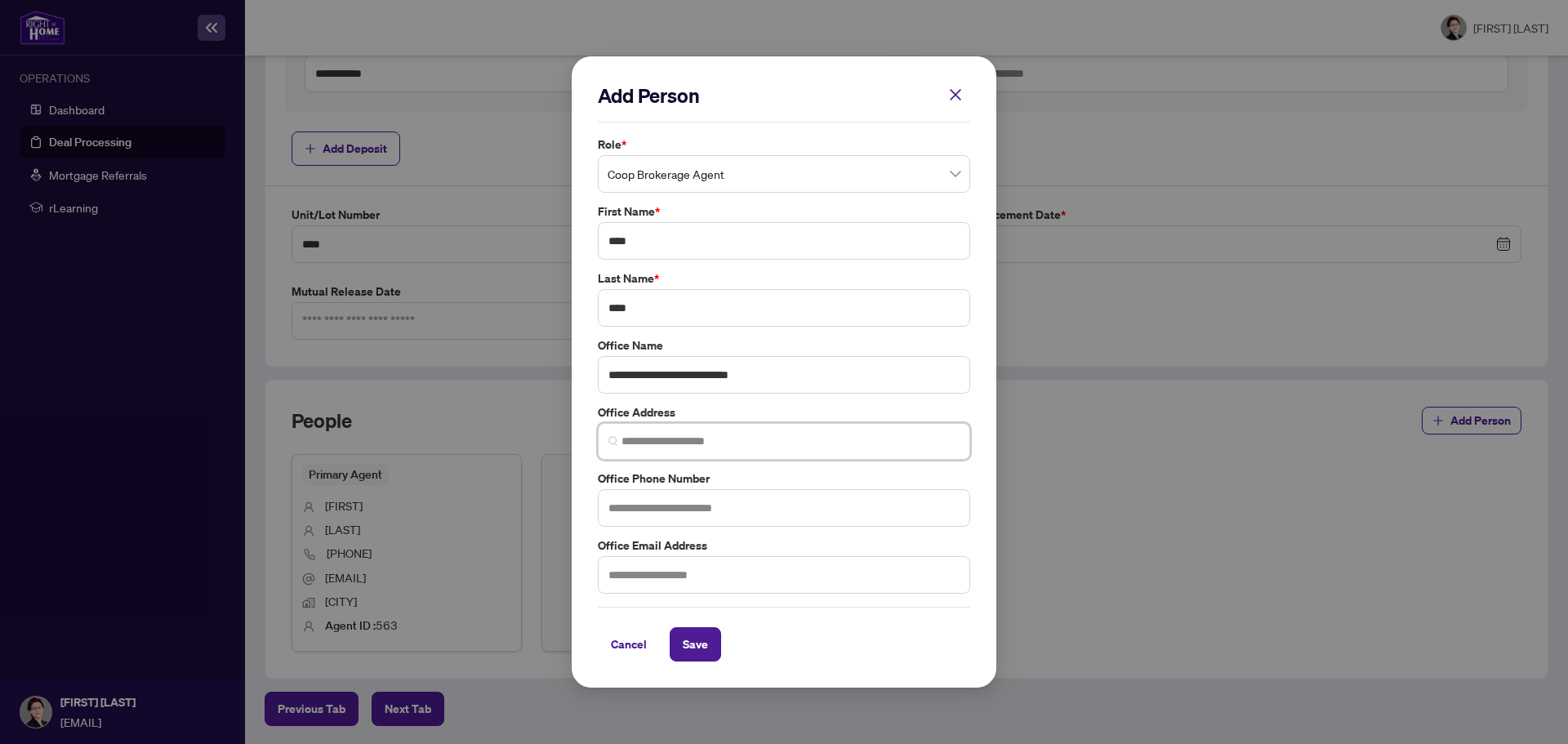 click at bounding box center [791, 441] 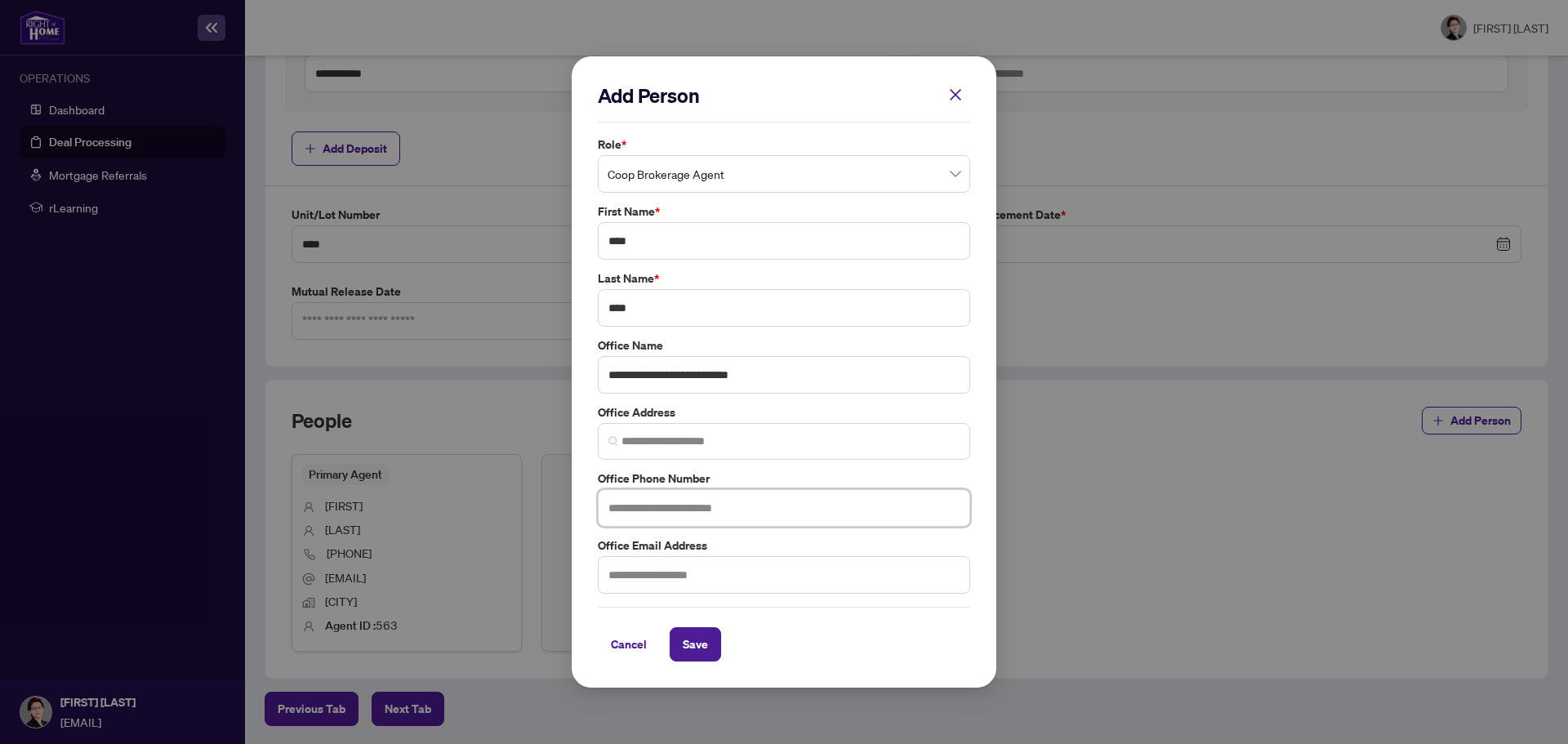 click at bounding box center (784, 508) 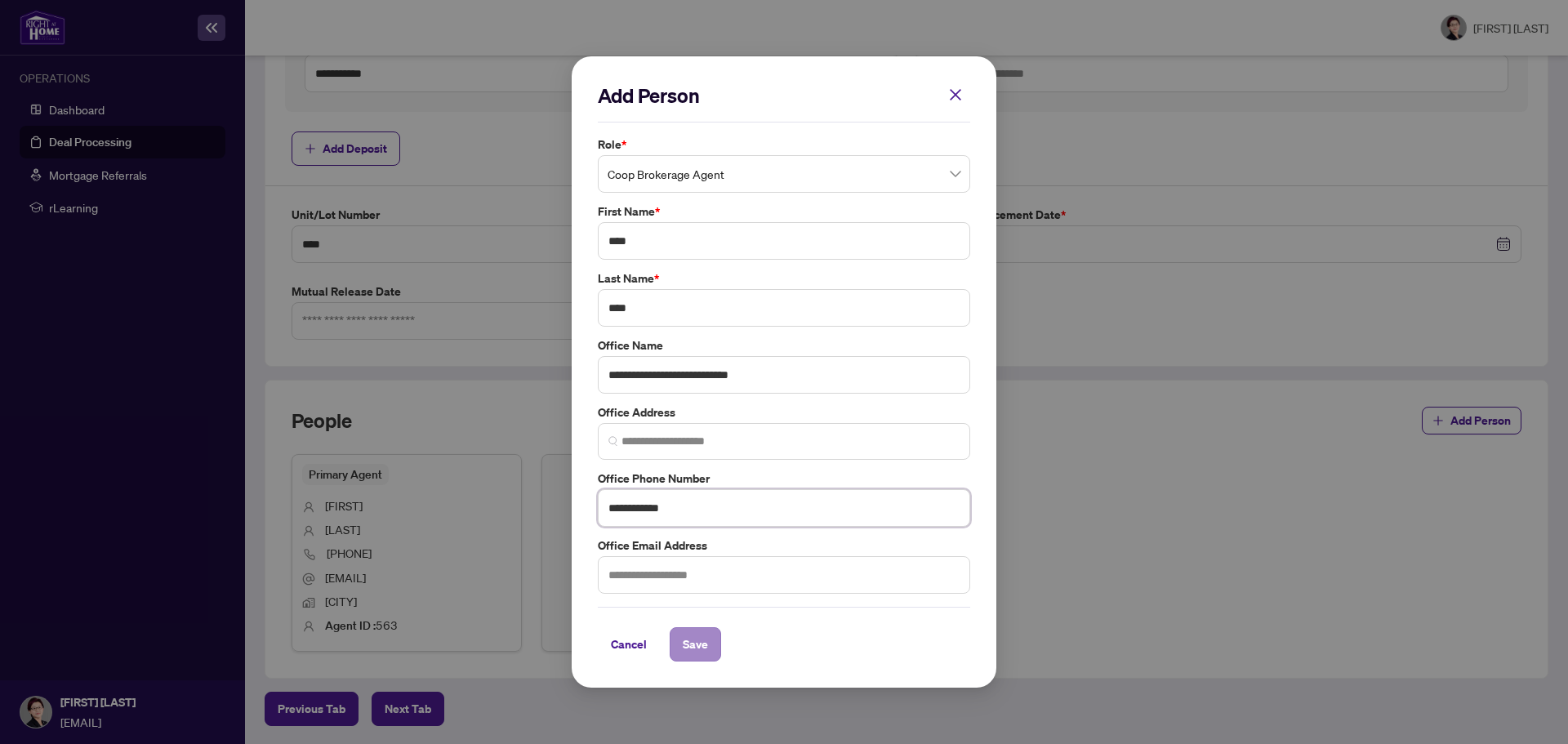 type on "**********" 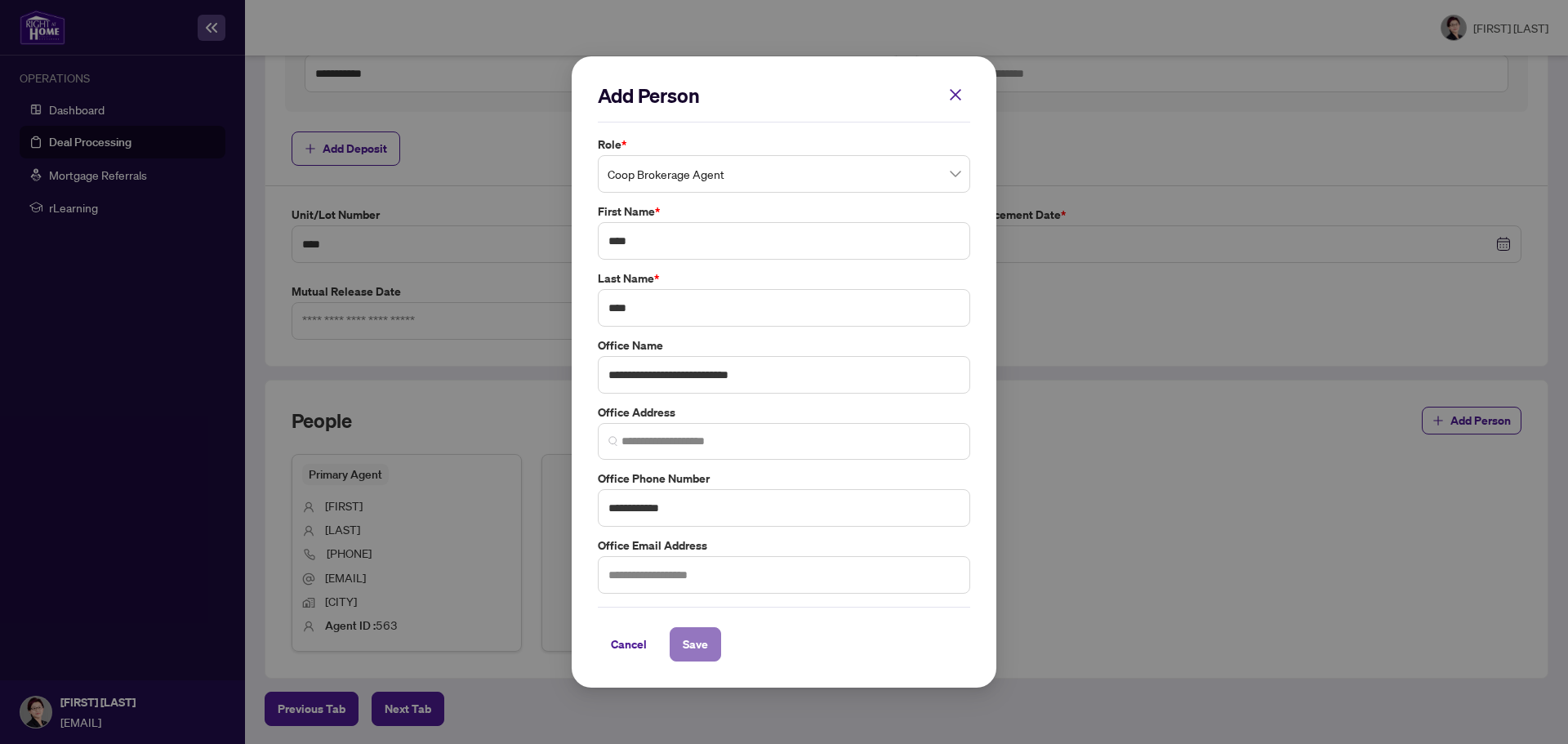 click on "Save" at bounding box center [695, 644] 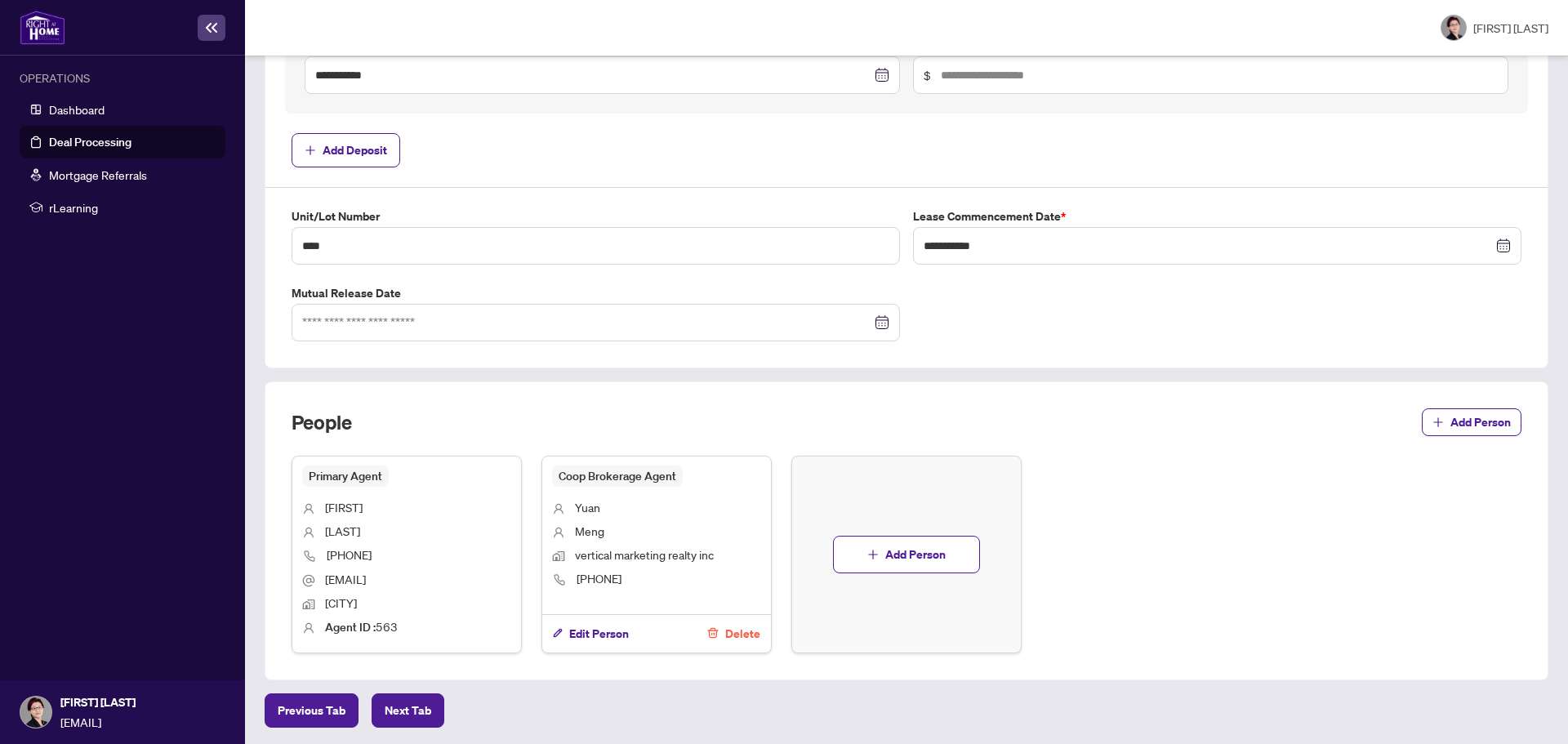 scroll, scrollTop: 984, scrollLeft: 0, axis: vertical 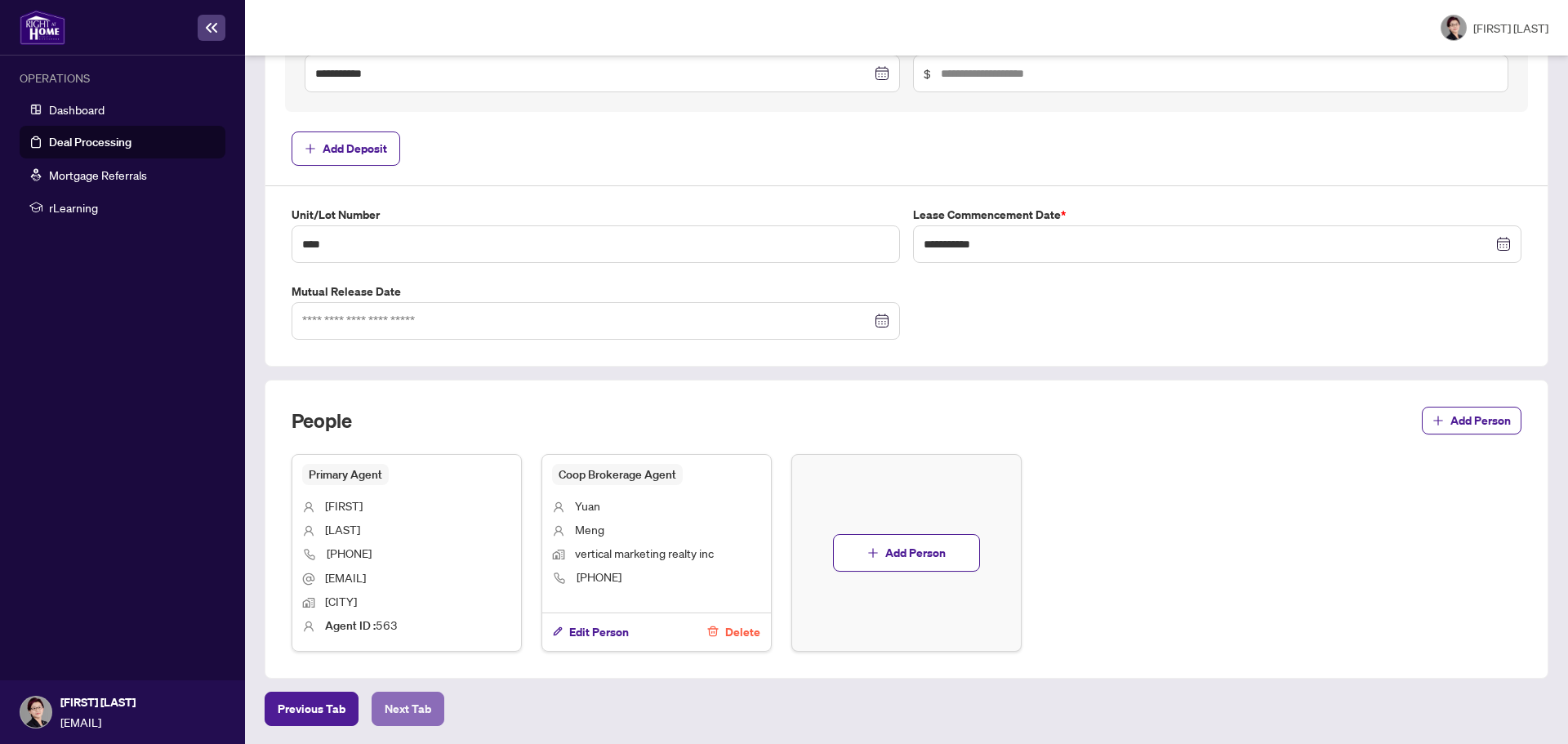 click on "Next Tab" at bounding box center (311, 709) 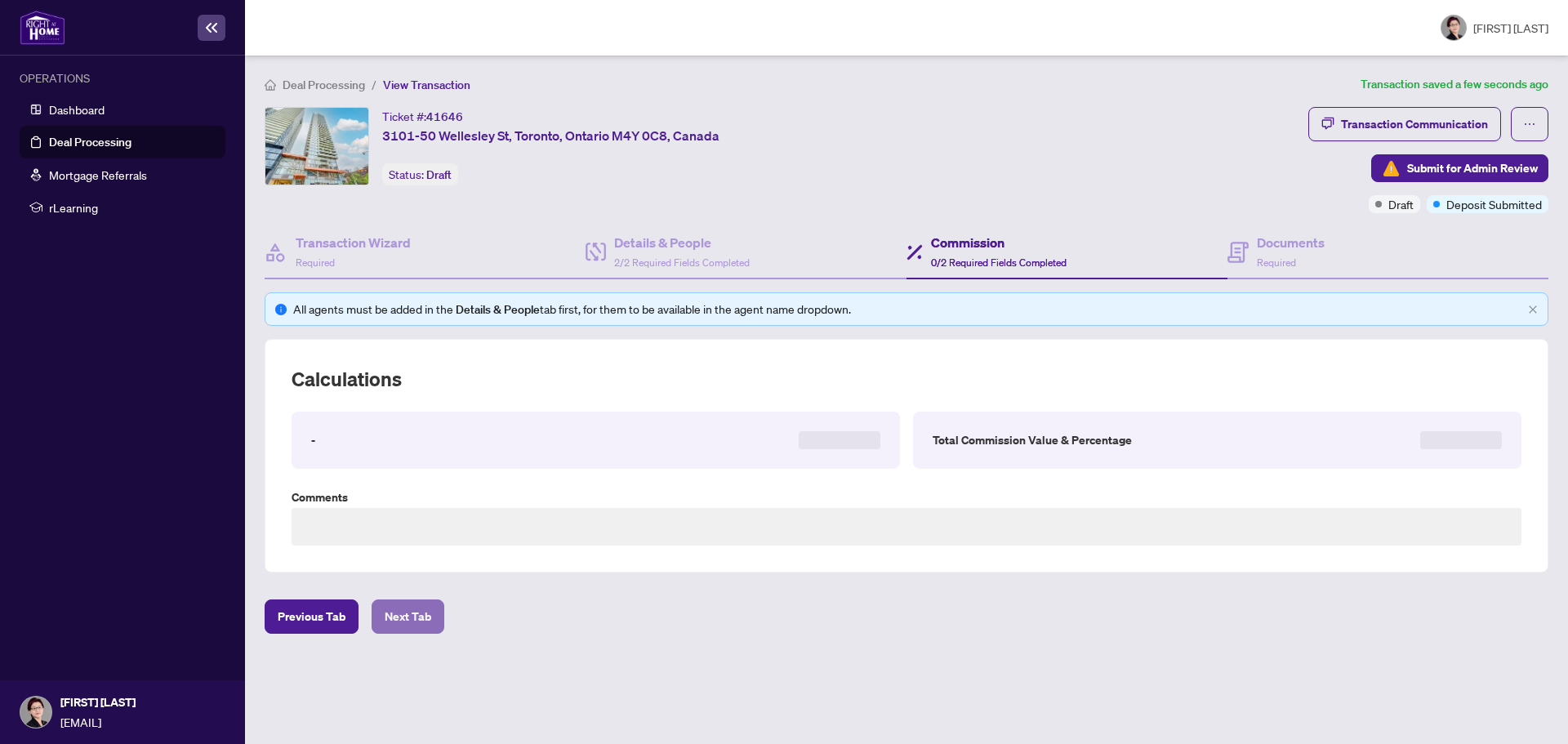 scroll, scrollTop: 0, scrollLeft: 0, axis: both 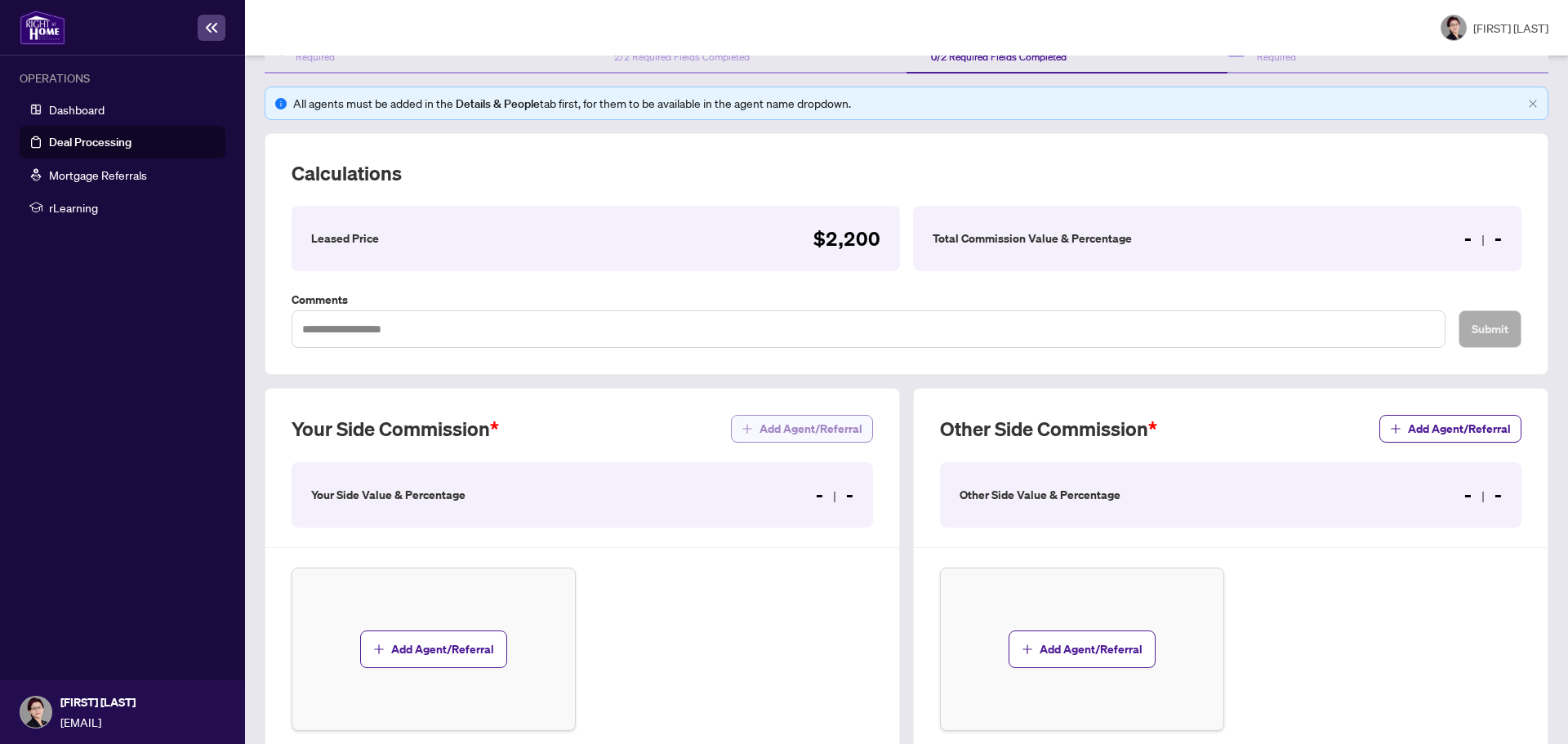 click on "Add Agent/Referral" at bounding box center (811, 429) 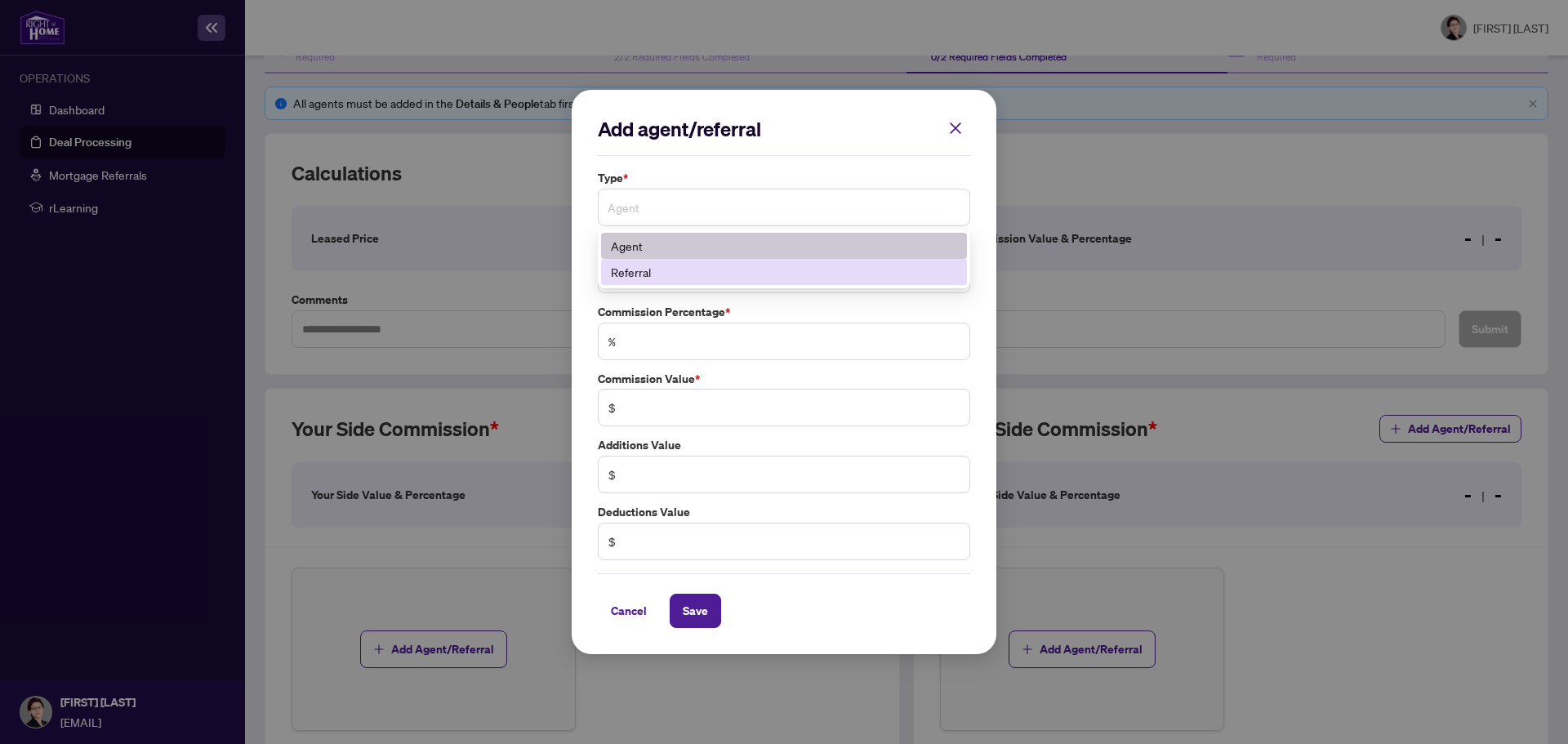 drag, startPoint x: 705, startPoint y: 207, endPoint x: 662, endPoint y: 270, distance: 76.275815 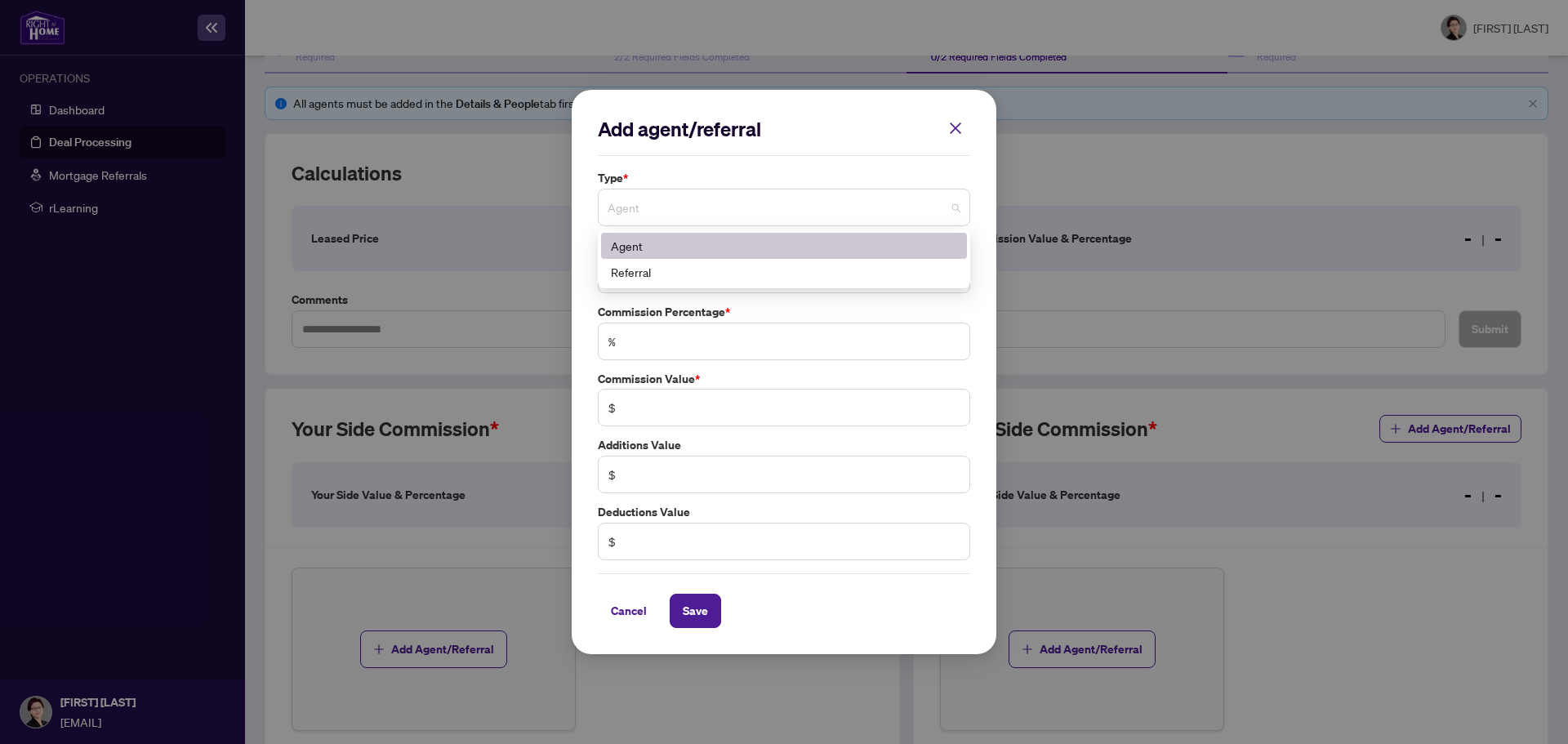 click on "Add agent/referral Type * Agent 0 1 Agent Referral Agent * Select Agent Commission Percentage * % Commission Value * $ Additions Value $ Deductions Value $ Cancel Save Cancel OK" at bounding box center [784, 372] 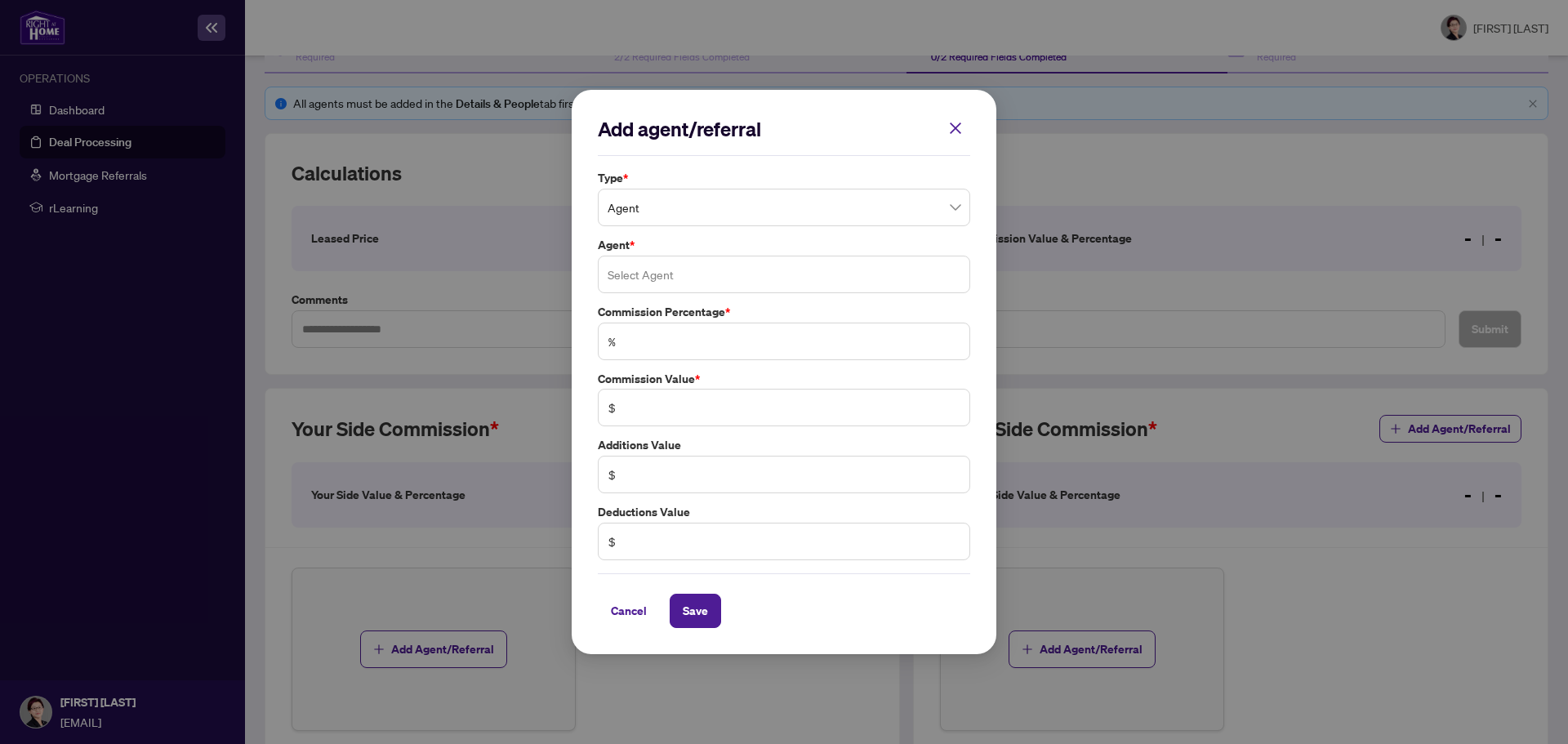 click at bounding box center [784, 274] 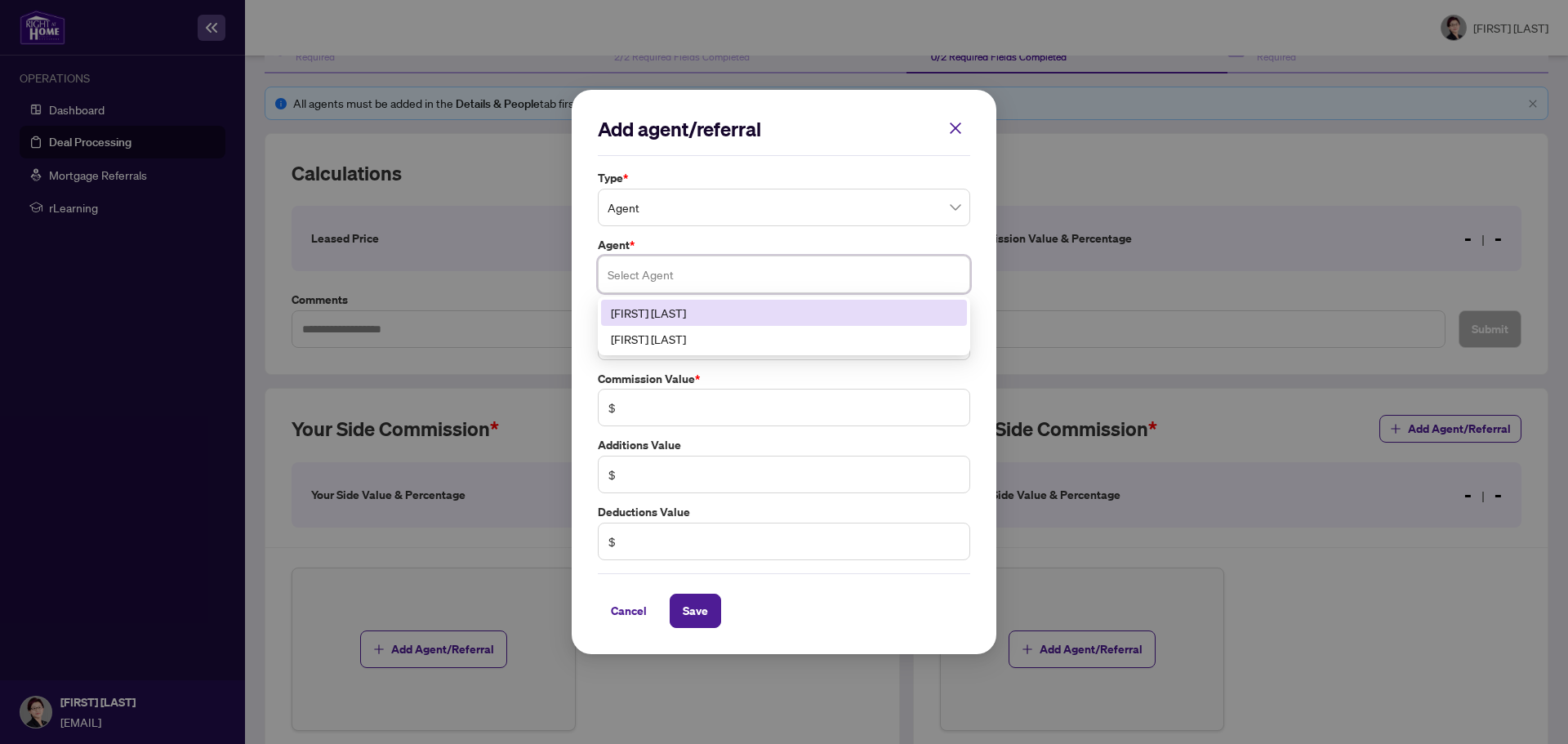 click on "[FIRST] [LAST]" at bounding box center [784, 313] 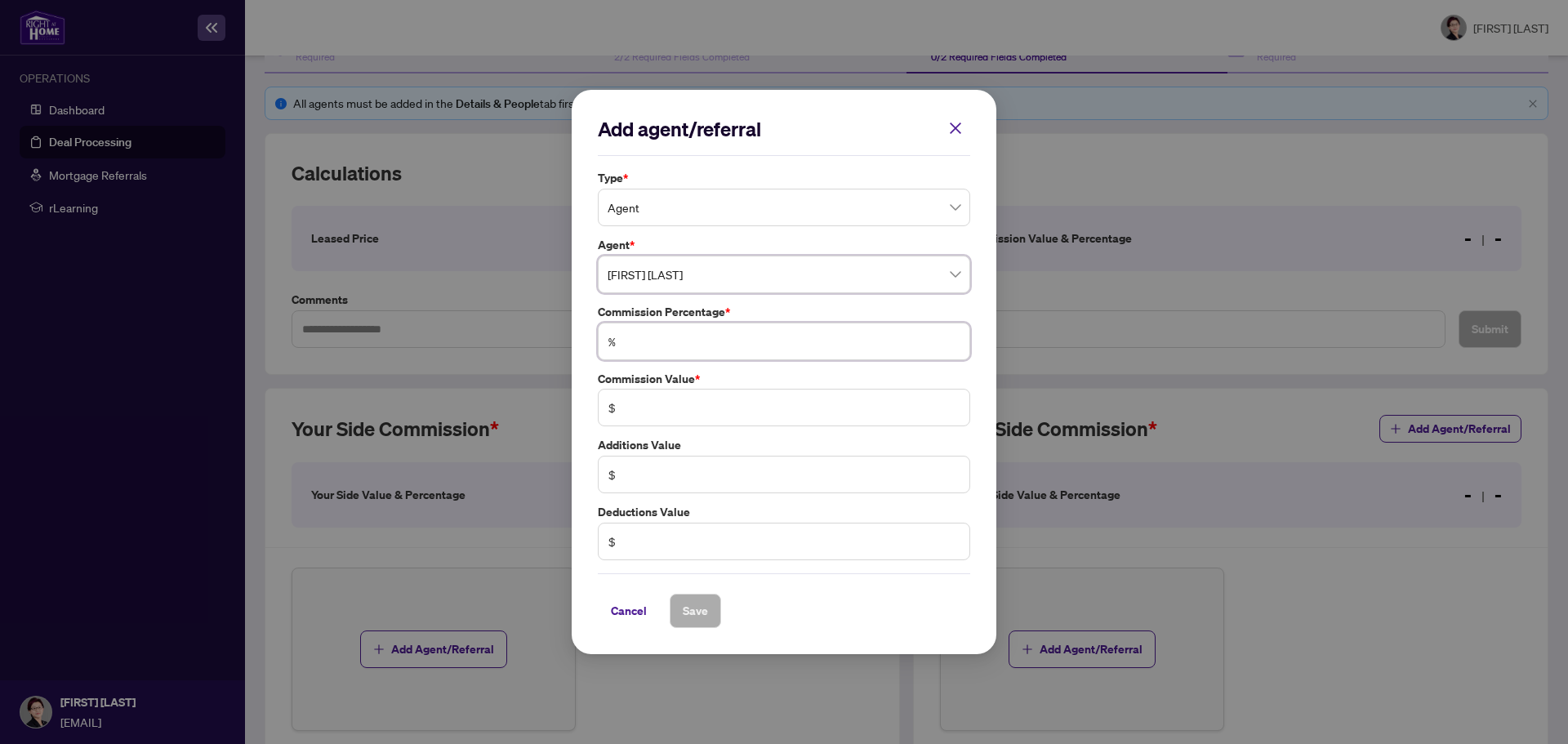 click at bounding box center [792, 341] 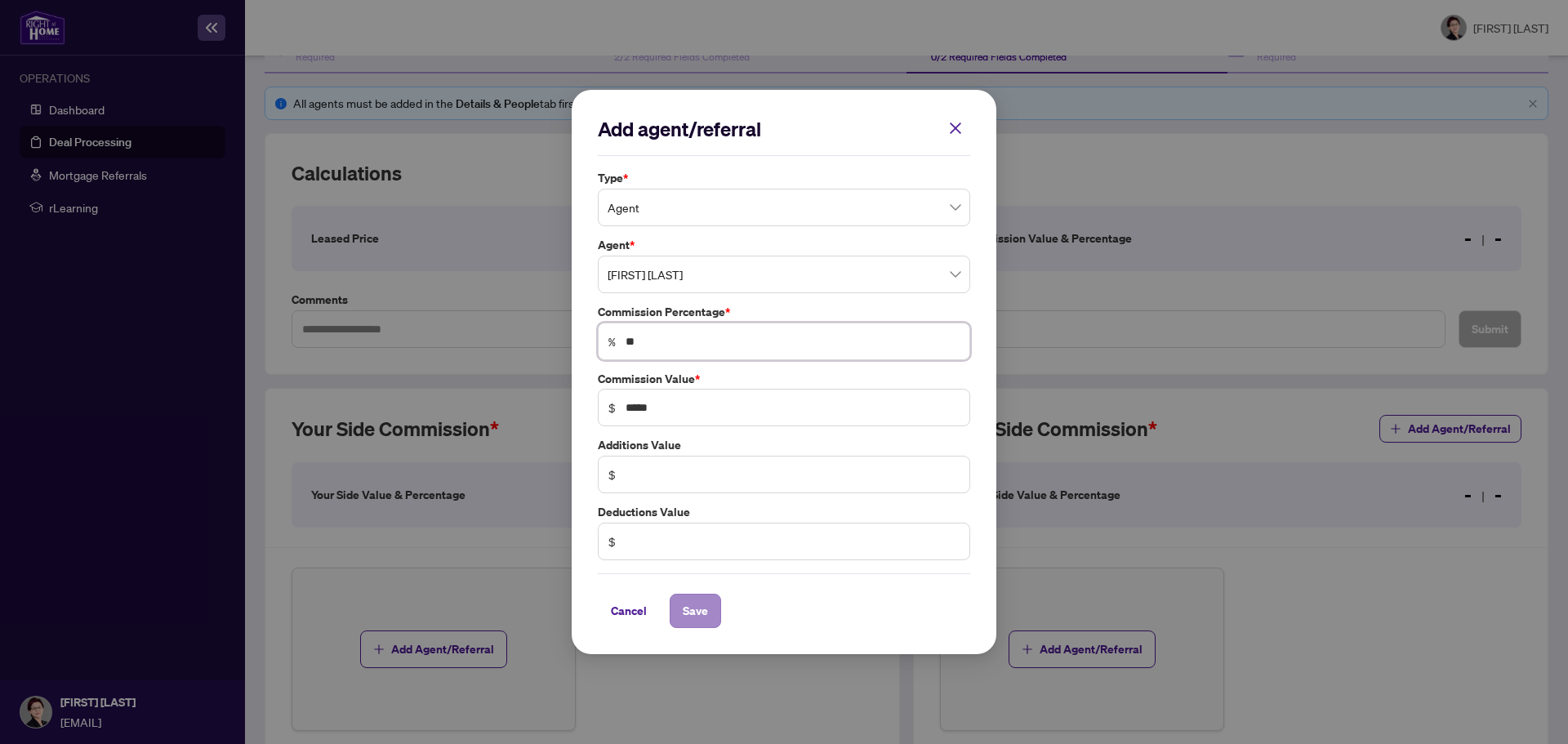 type on "**" 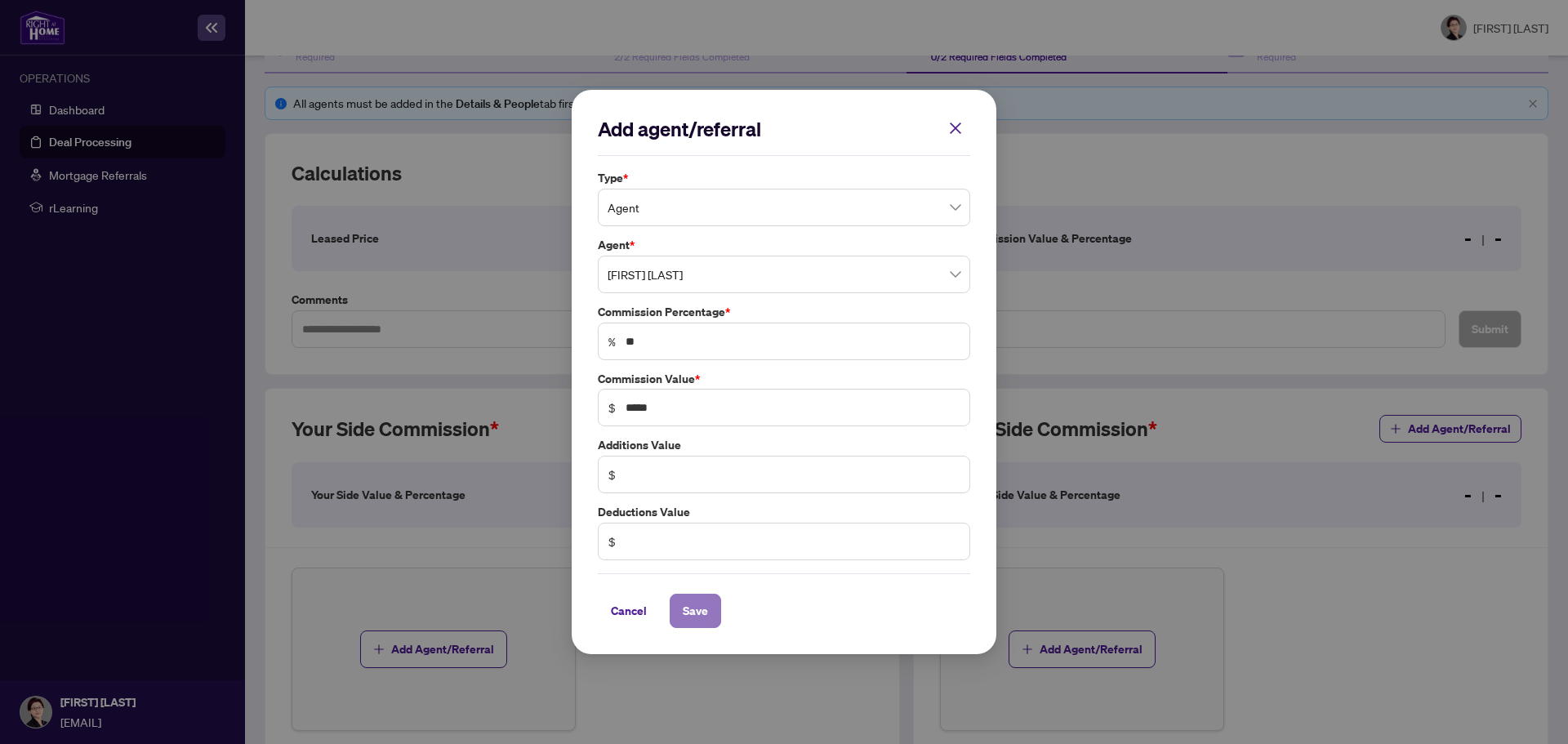 click on "Save" at bounding box center [695, 611] 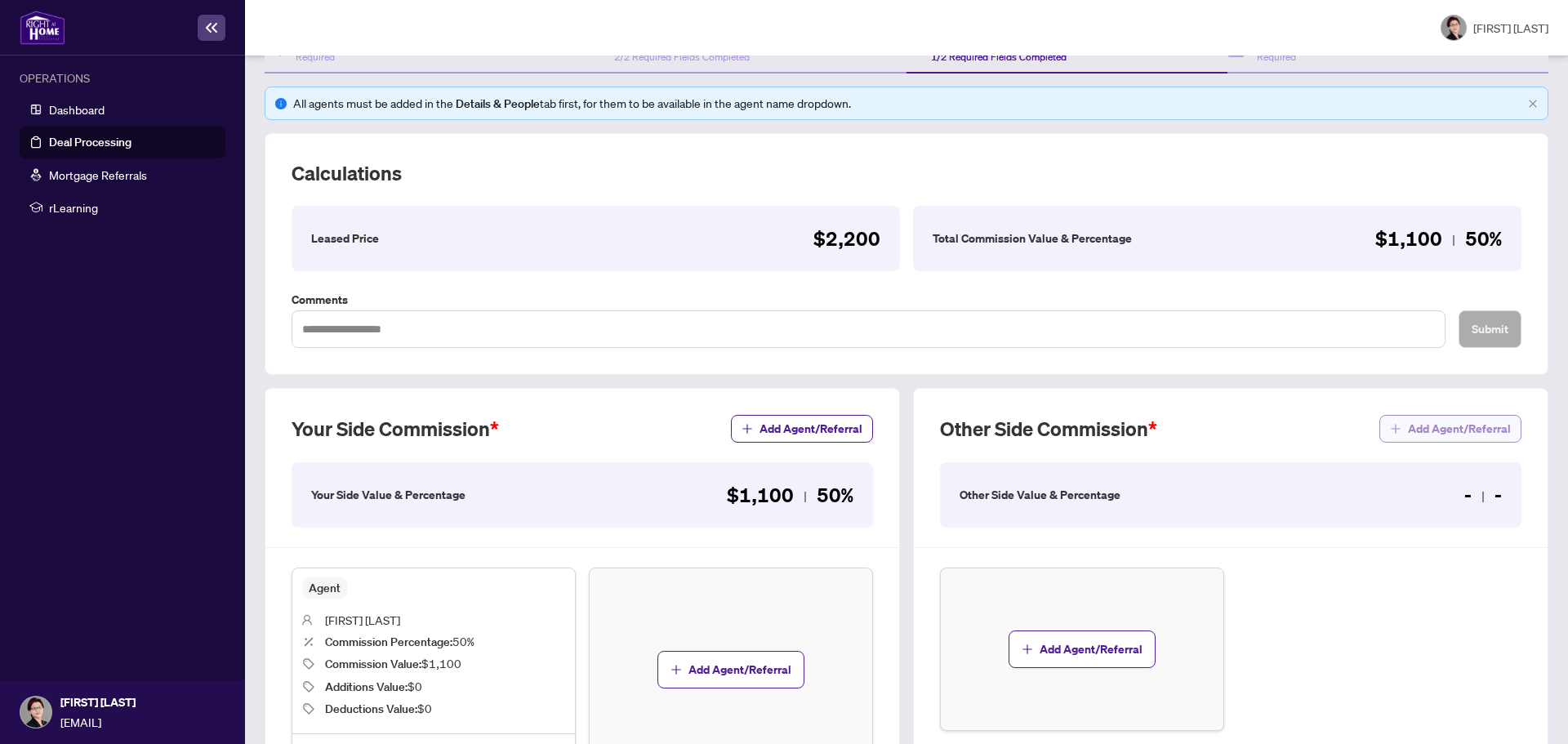 click on "Add Agent/Referral" at bounding box center [1459, 429] 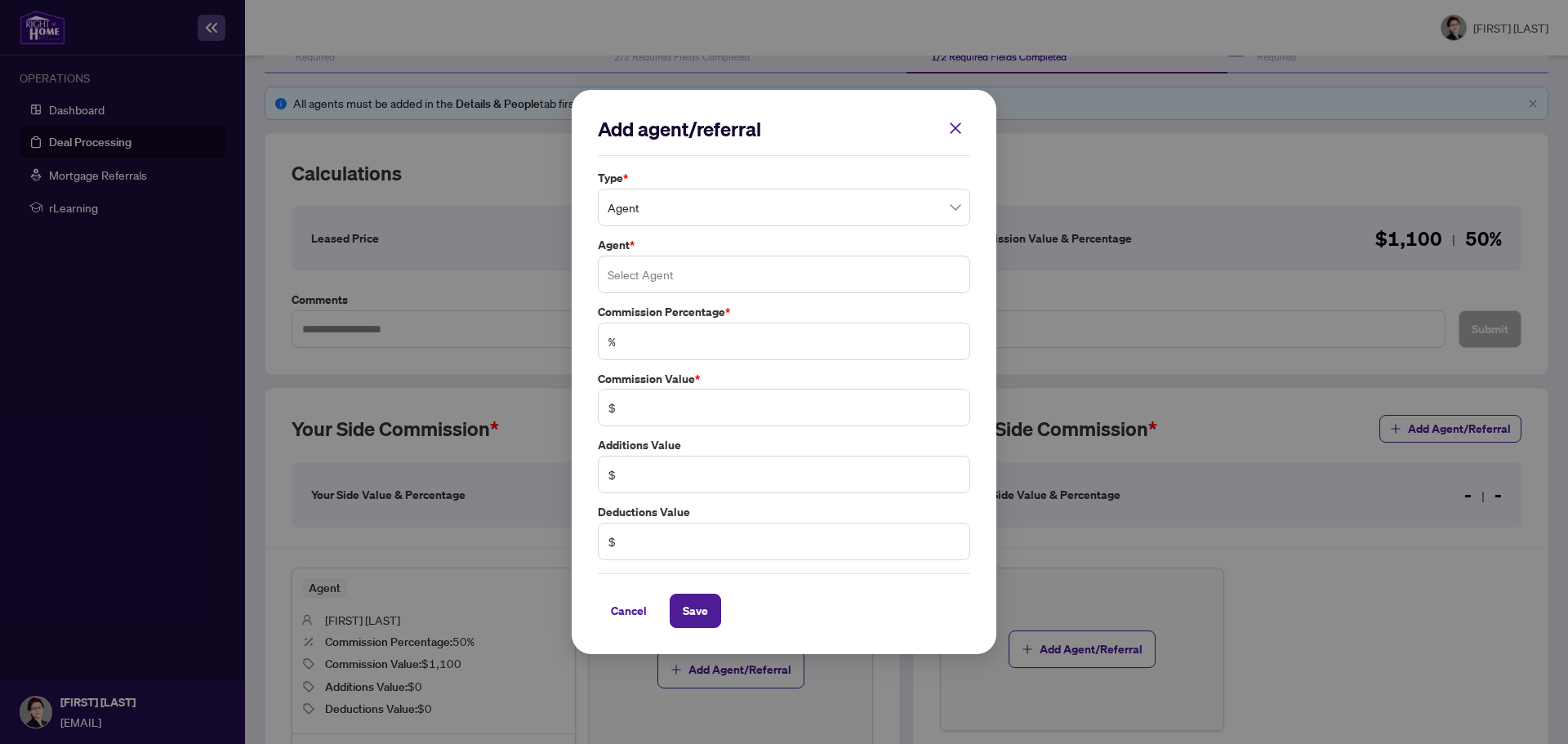 click at bounding box center [784, 274] 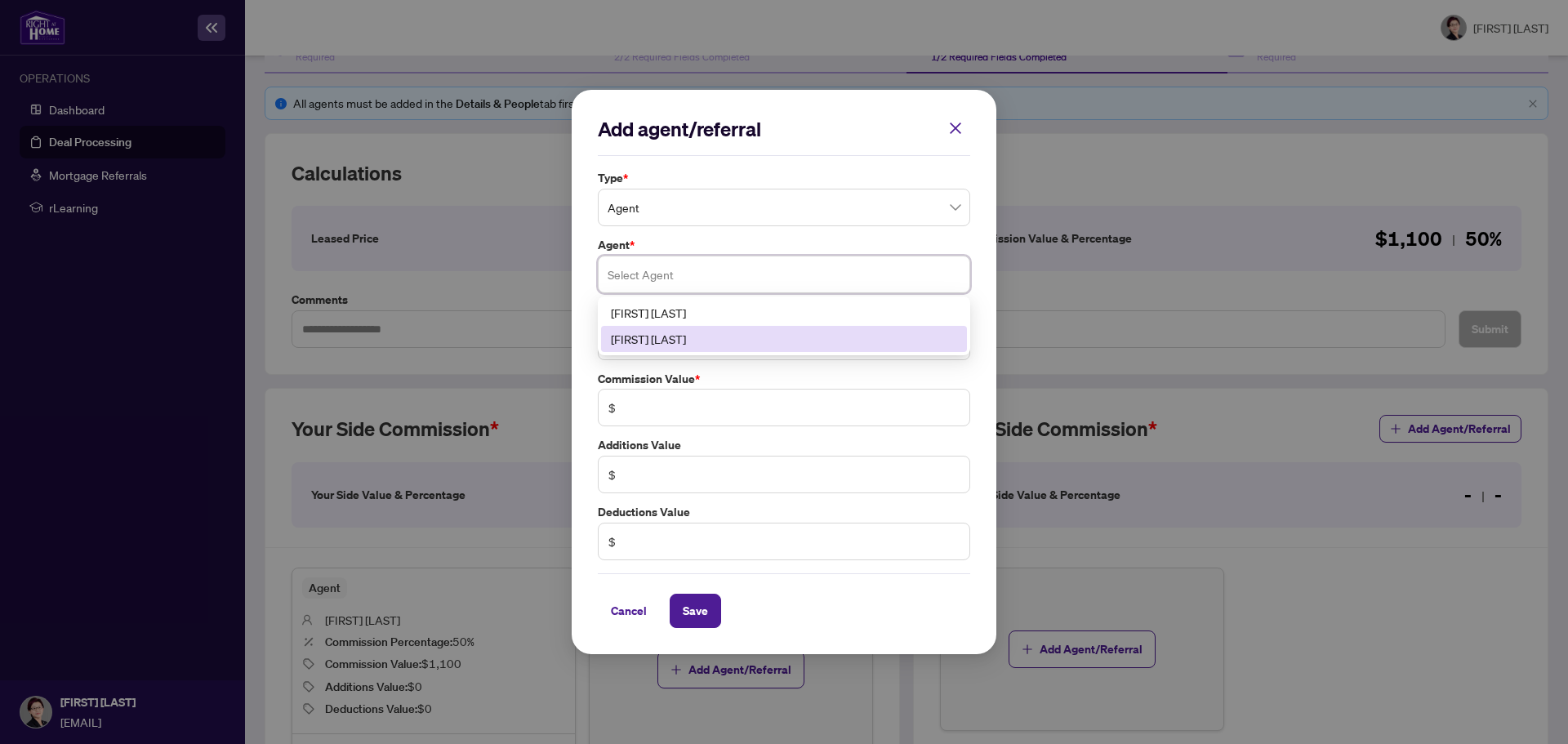 click on "Yuan Meng" at bounding box center [784, 339] 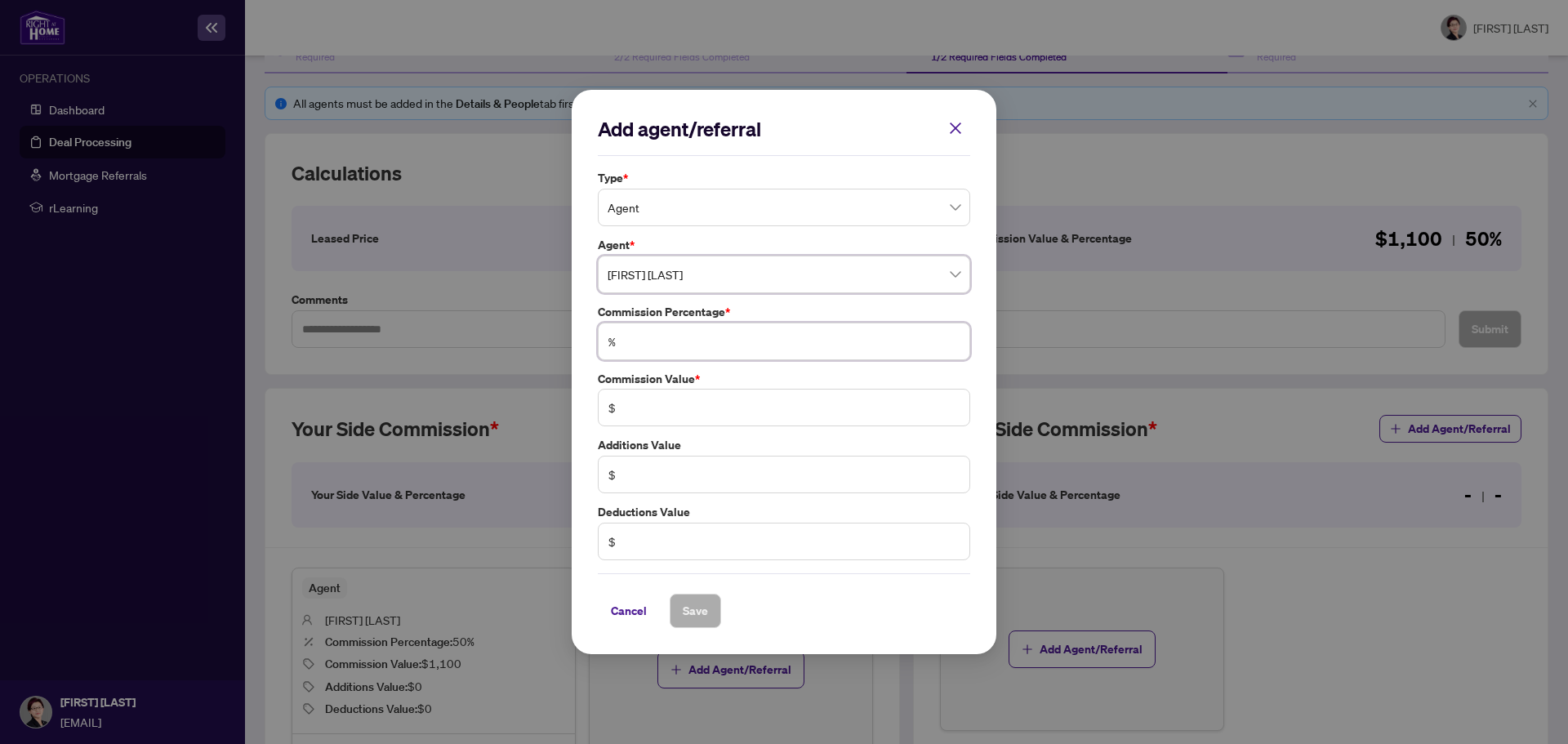 click at bounding box center [792, 341] 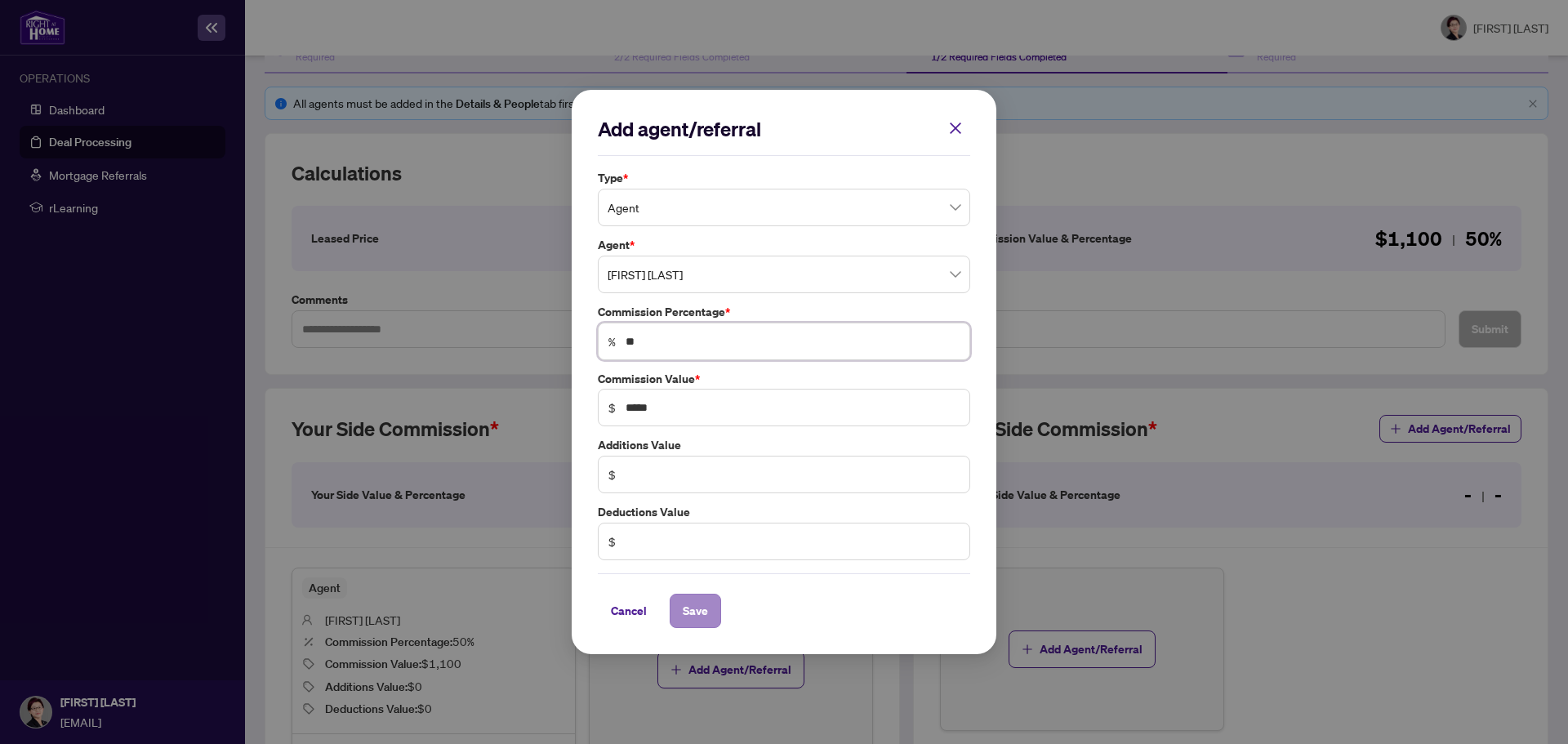 type on "**" 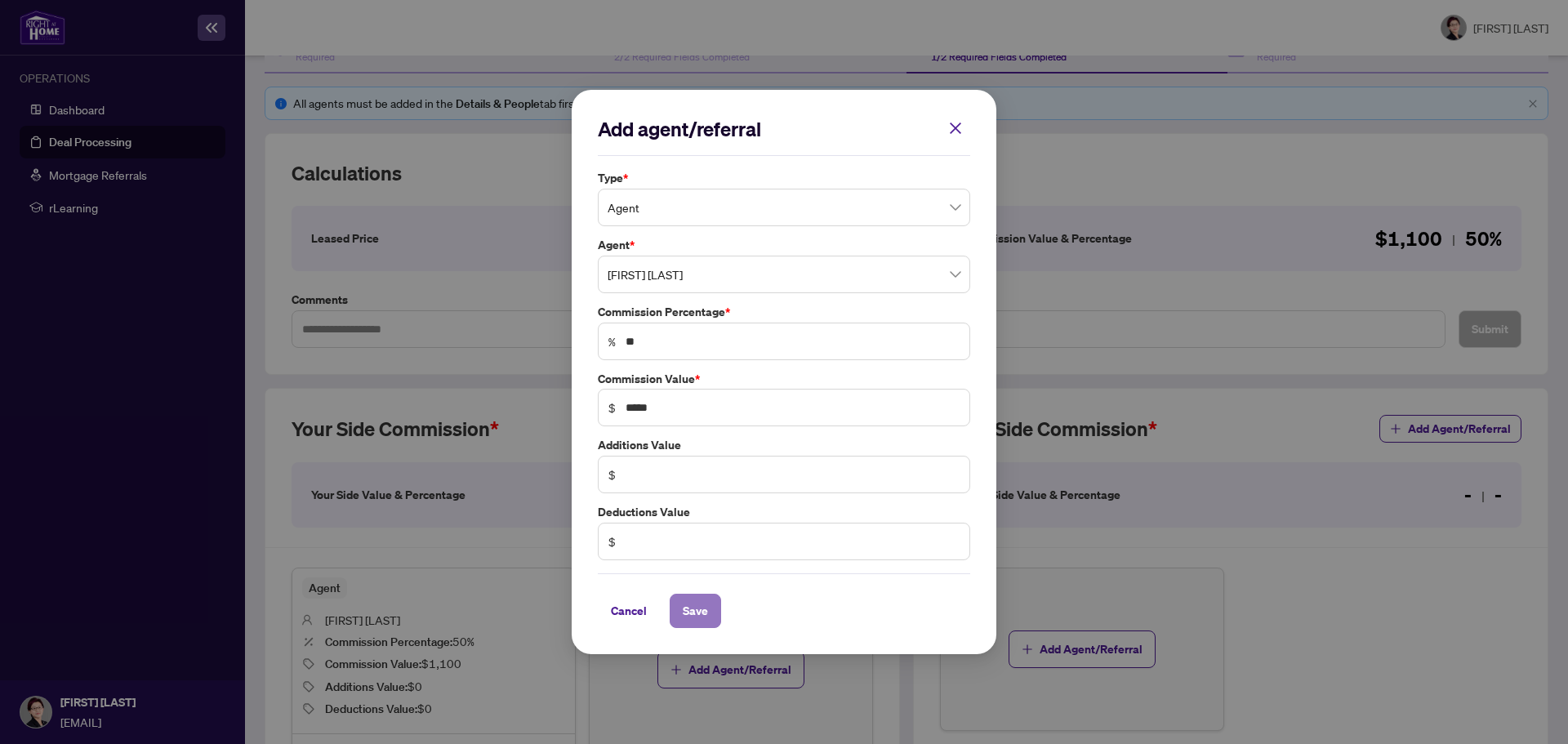 click on "Save" at bounding box center [695, 611] 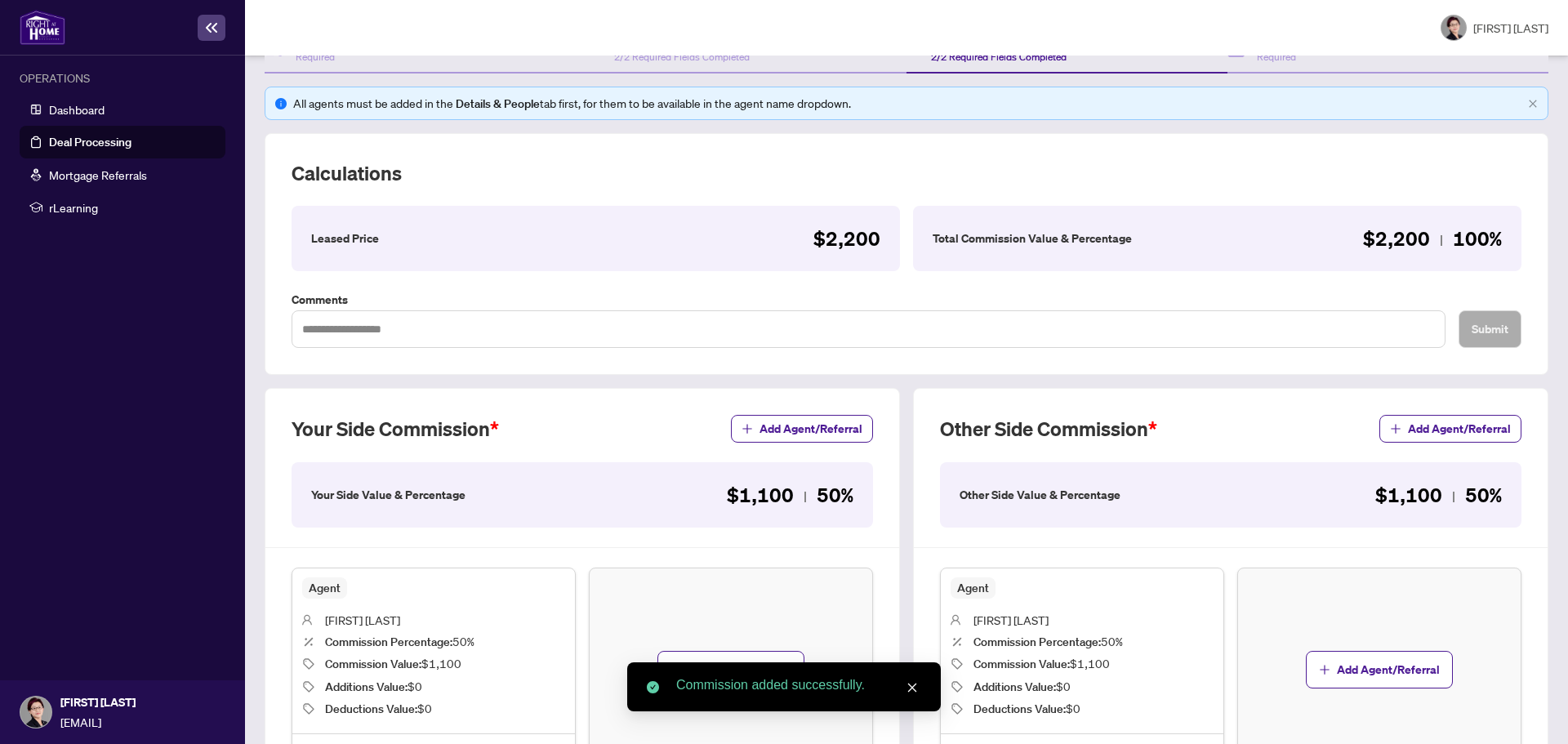 scroll, scrollTop: 321, scrollLeft: 0, axis: vertical 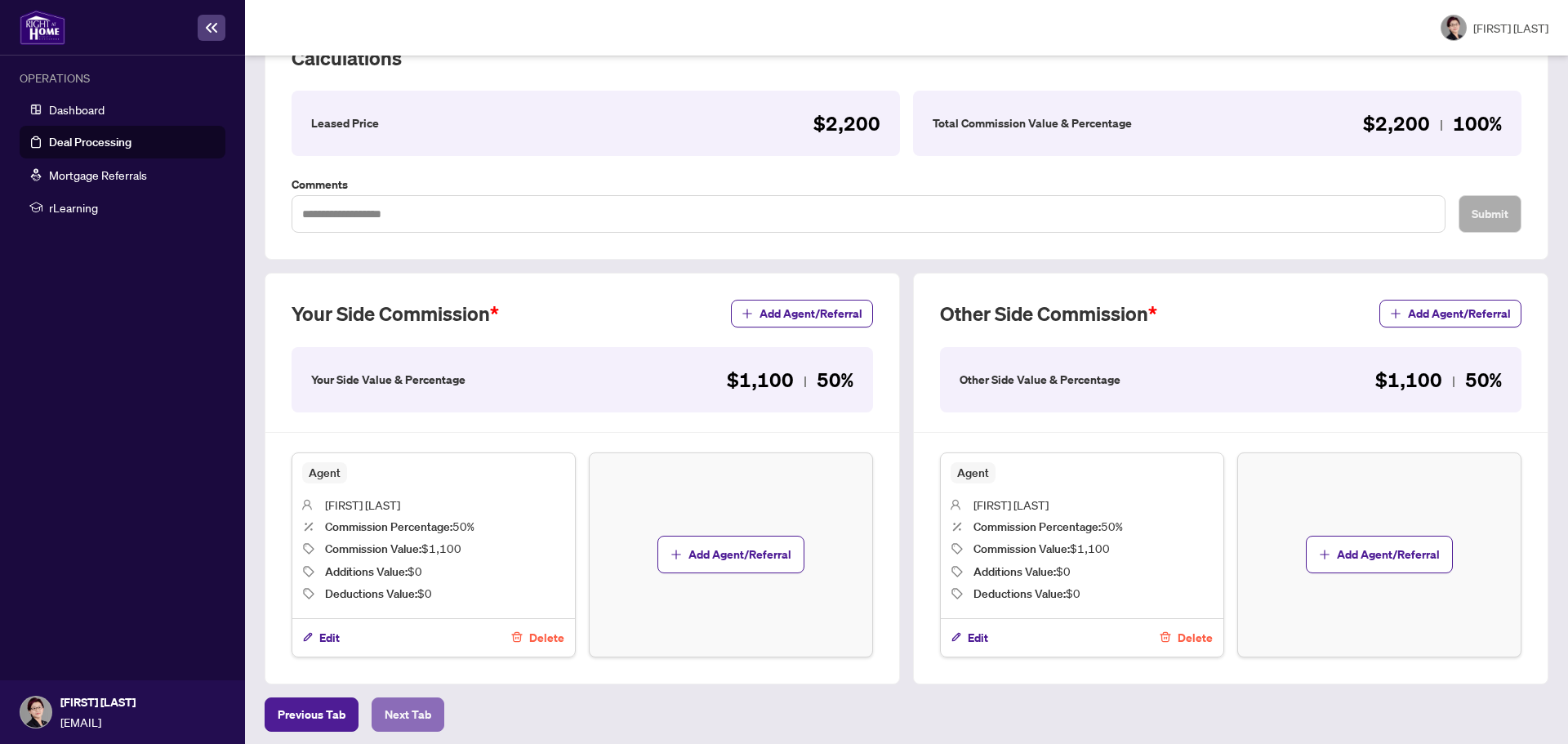 click on "Next Tab" at bounding box center (311, 715) 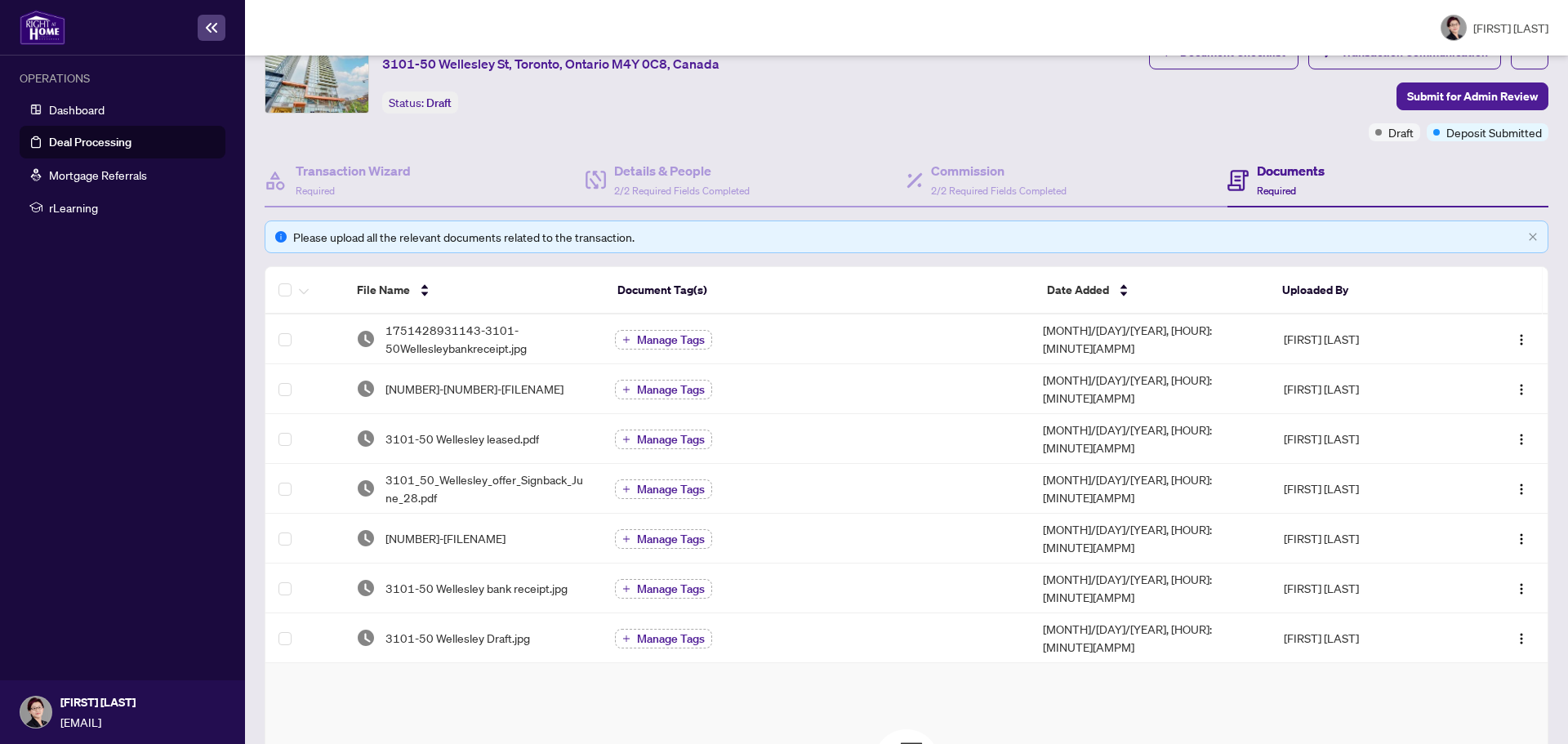 scroll, scrollTop: 0, scrollLeft: 0, axis: both 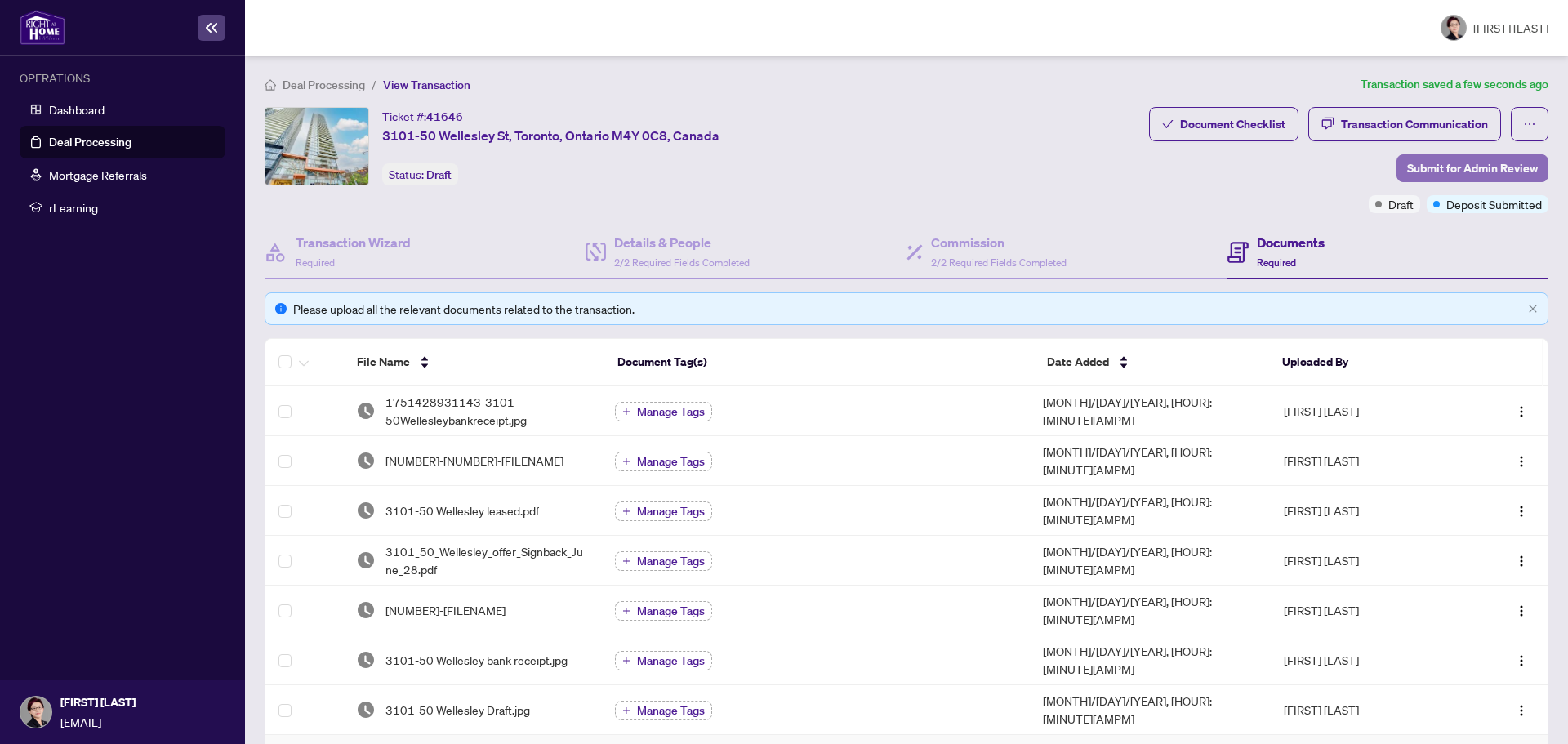 click on "Submit for Admin Review" at bounding box center [1472, 168] 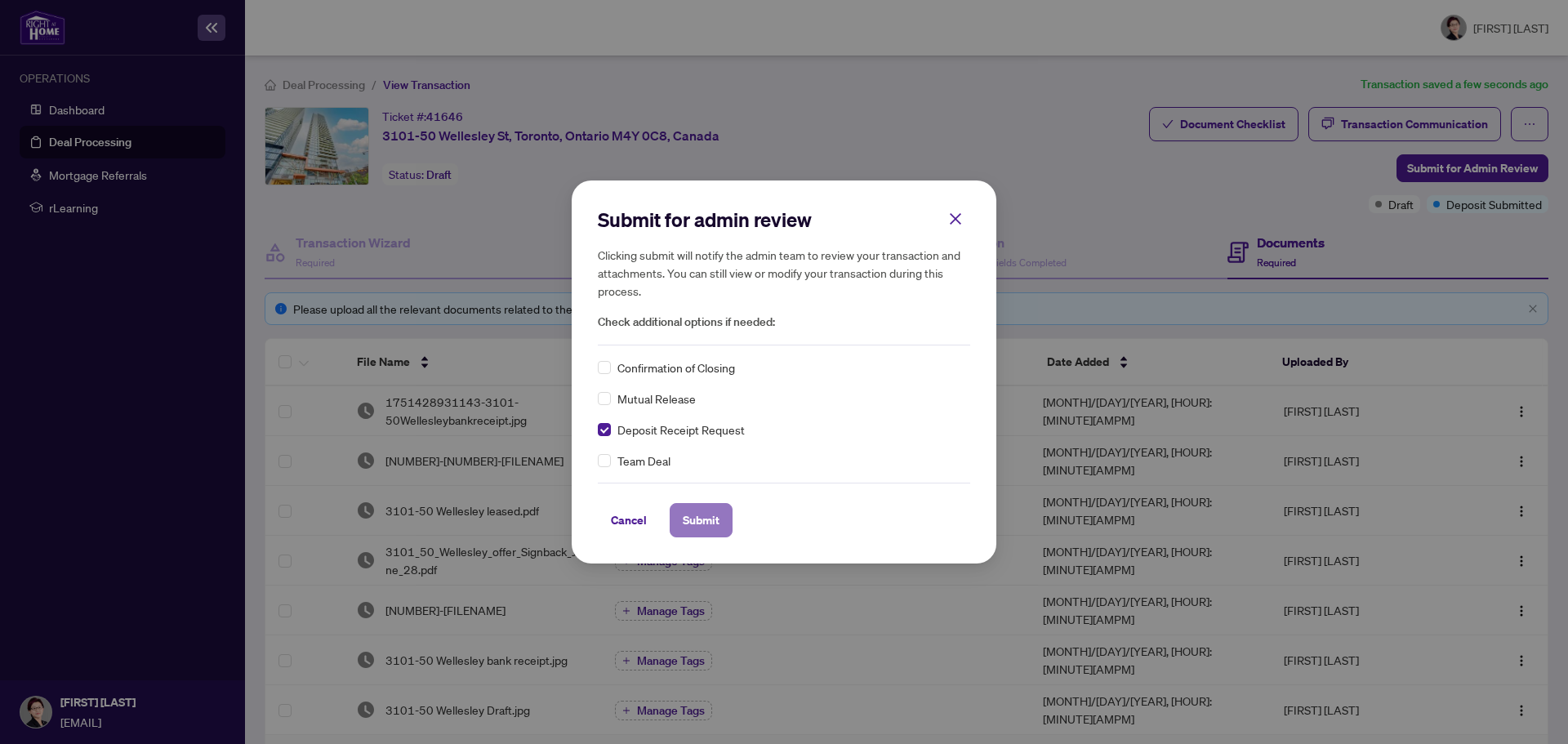 click on "Submit" at bounding box center [701, 520] 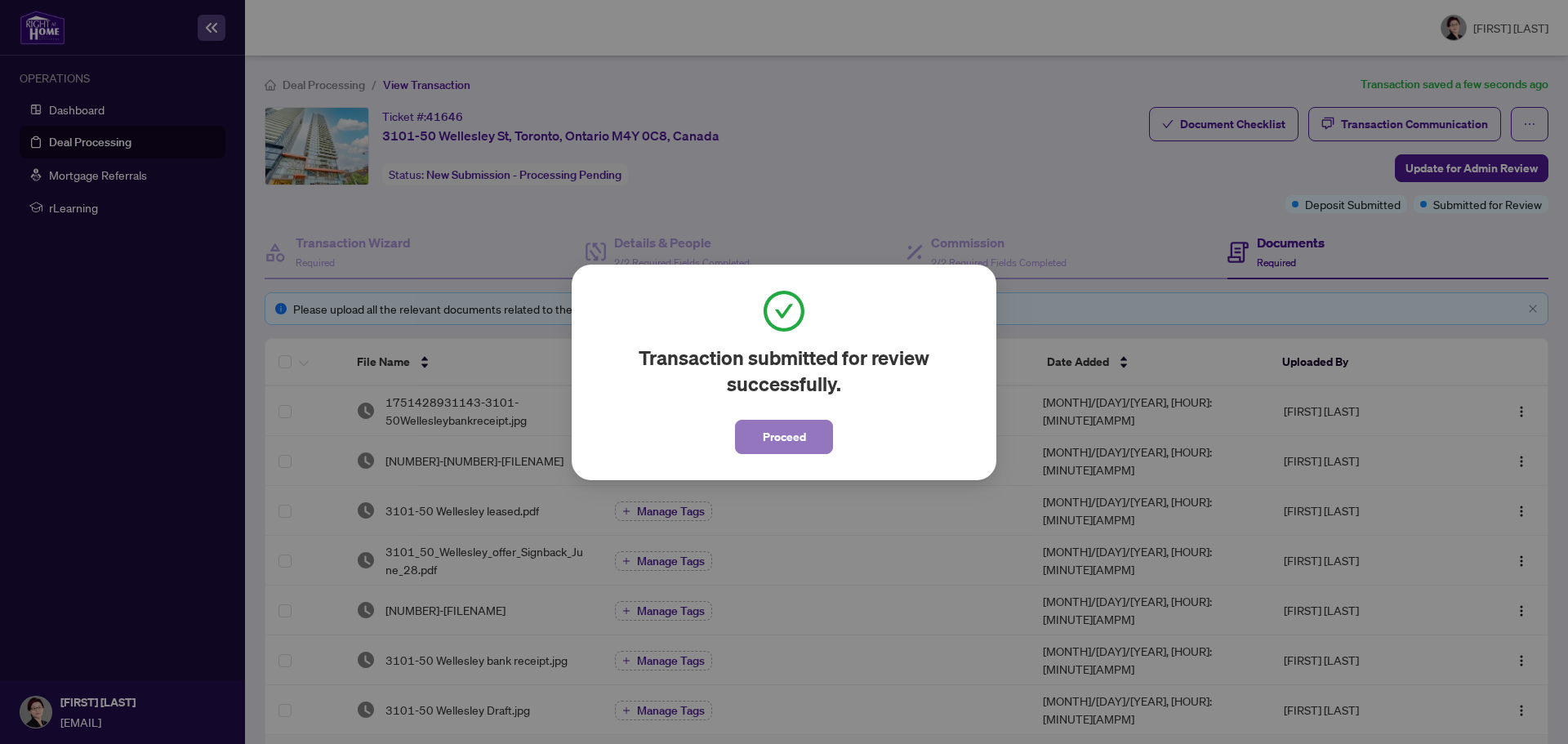 click on "Proceed" at bounding box center [784, 437] 